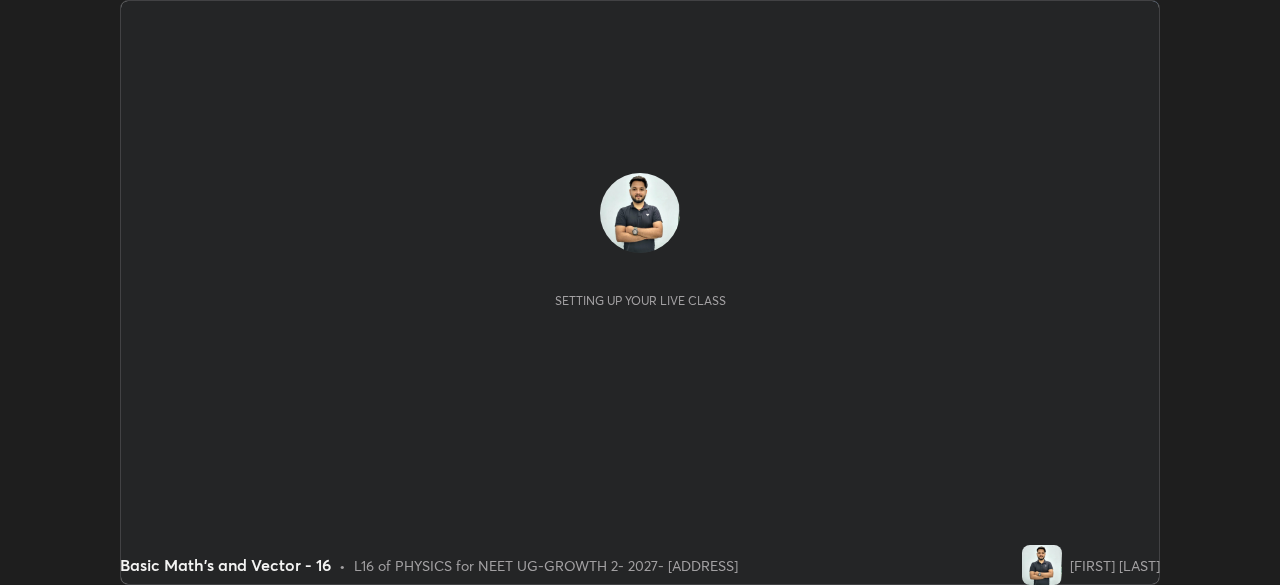 scroll, scrollTop: 0, scrollLeft: 0, axis: both 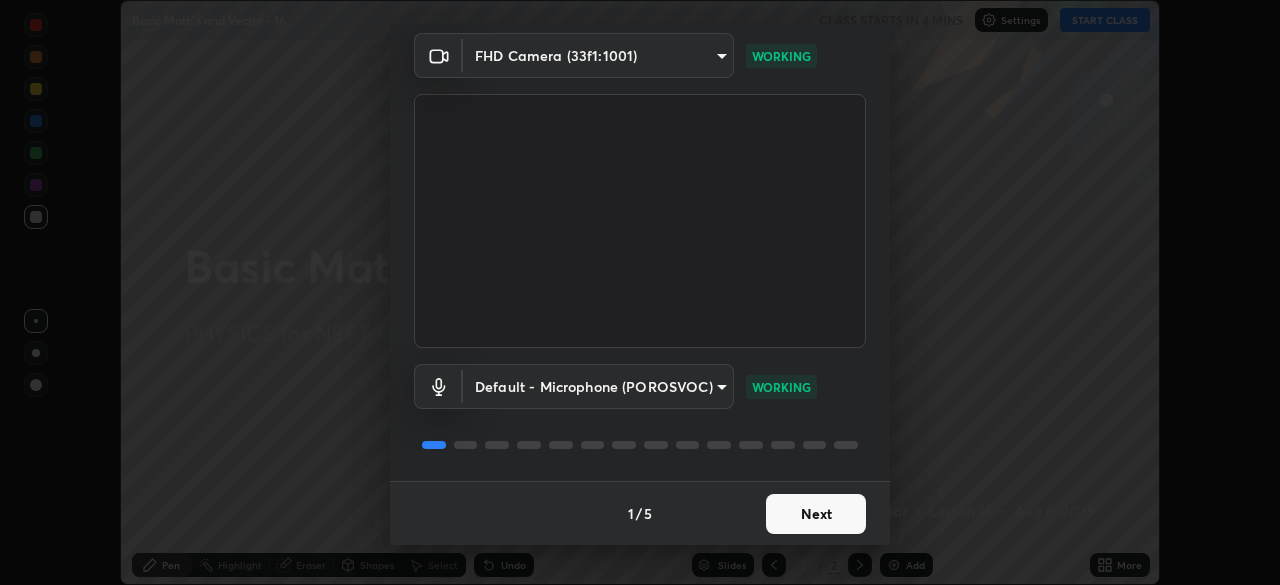 click on "Next" at bounding box center [816, 514] 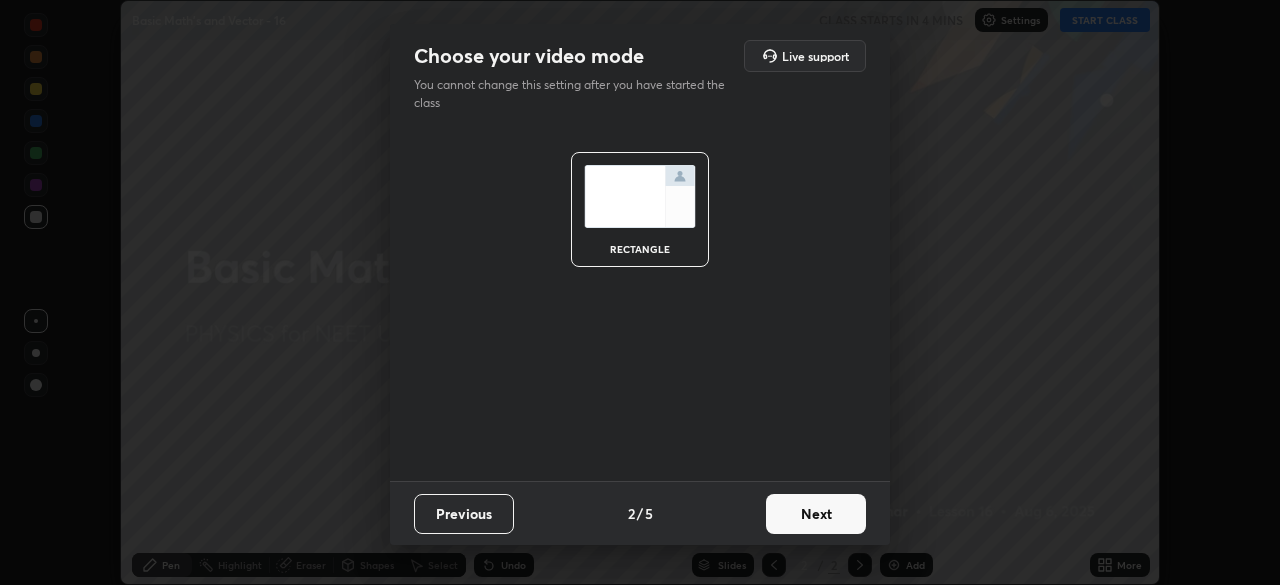 scroll, scrollTop: 0, scrollLeft: 0, axis: both 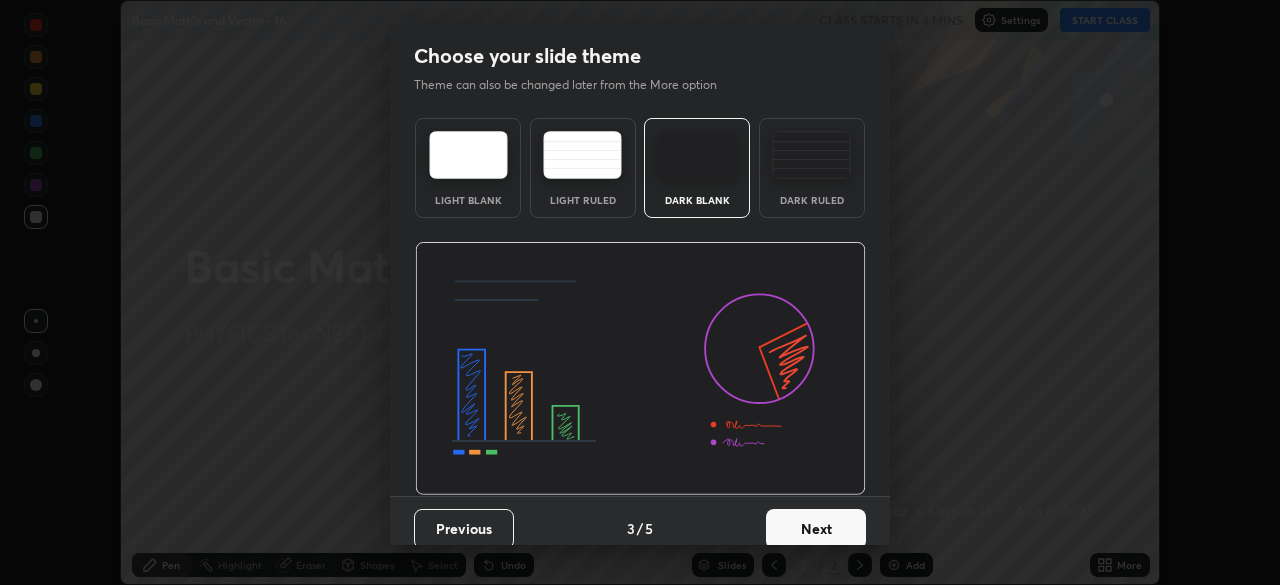 click on "Next" at bounding box center [816, 529] 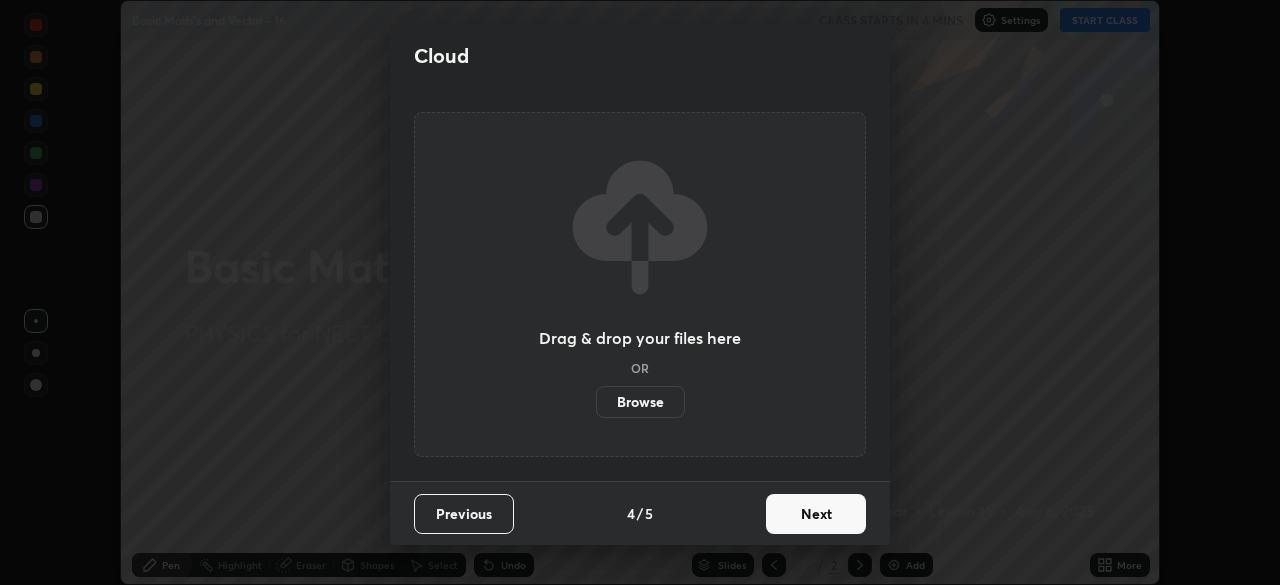 click on "Next" at bounding box center (816, 514) 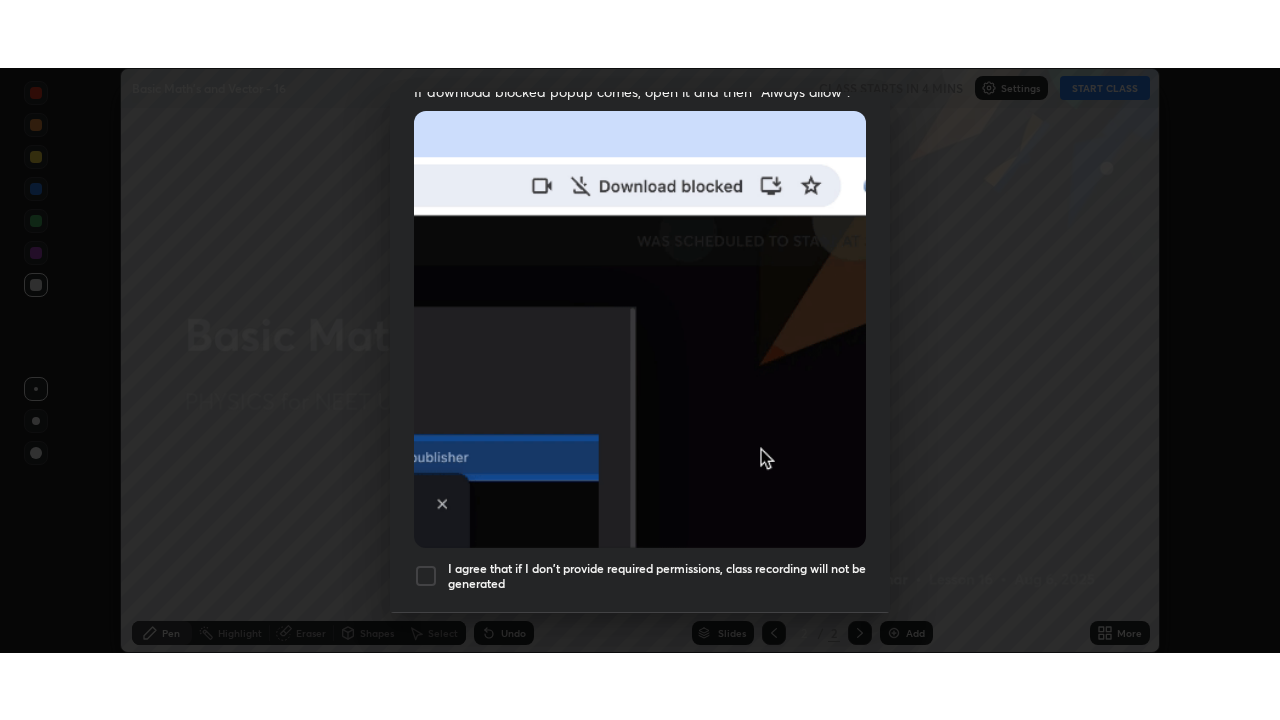 scroll, scrollTop: 479, scrollLeft: 0, axis: vertical 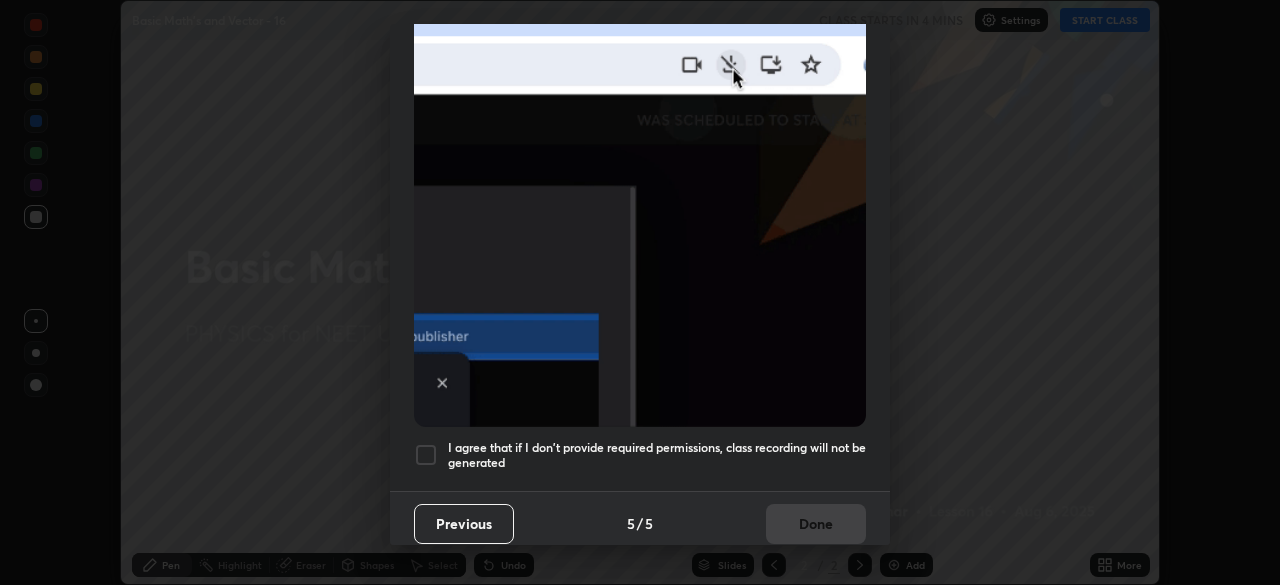 click at bounding box center (426, 455) 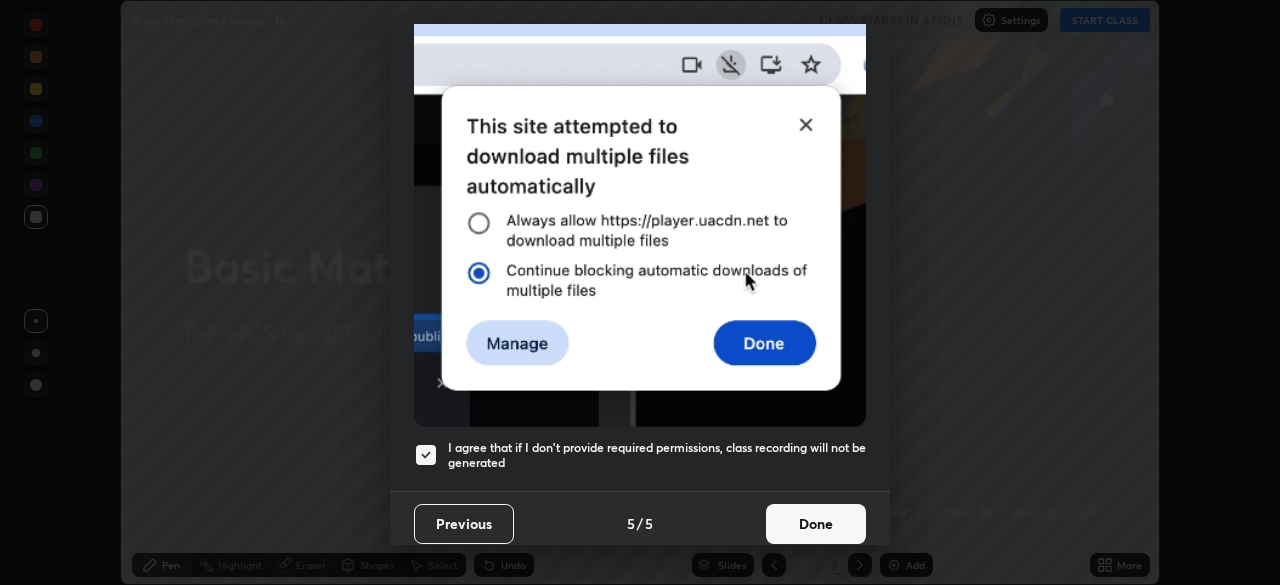 click on "Done" at bounding box center [816, 524] 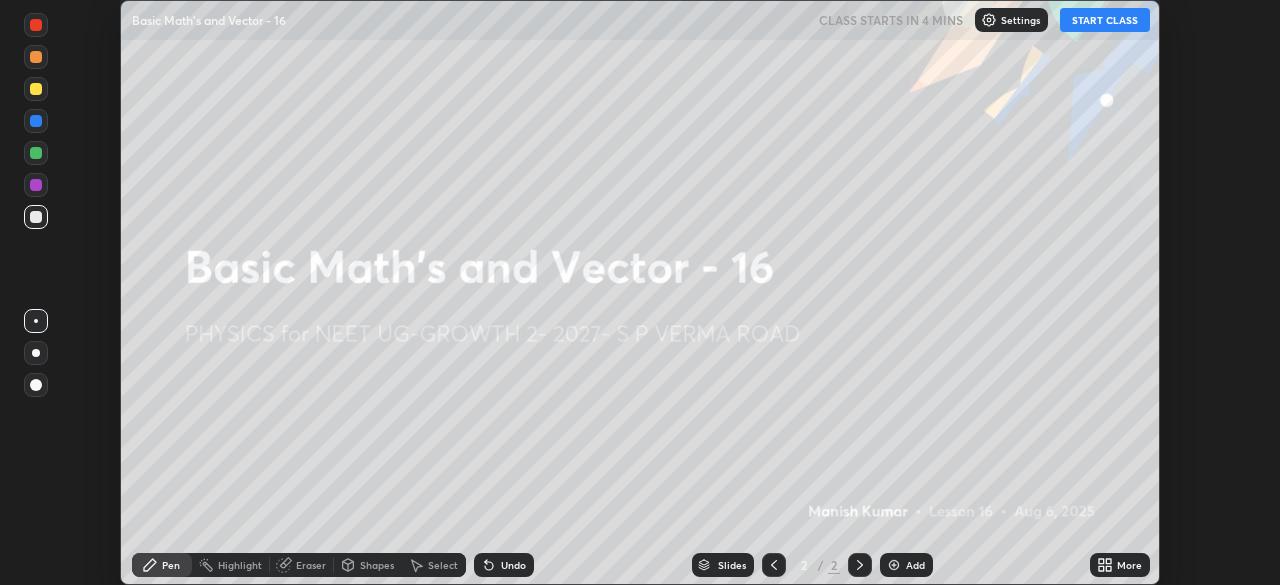 click 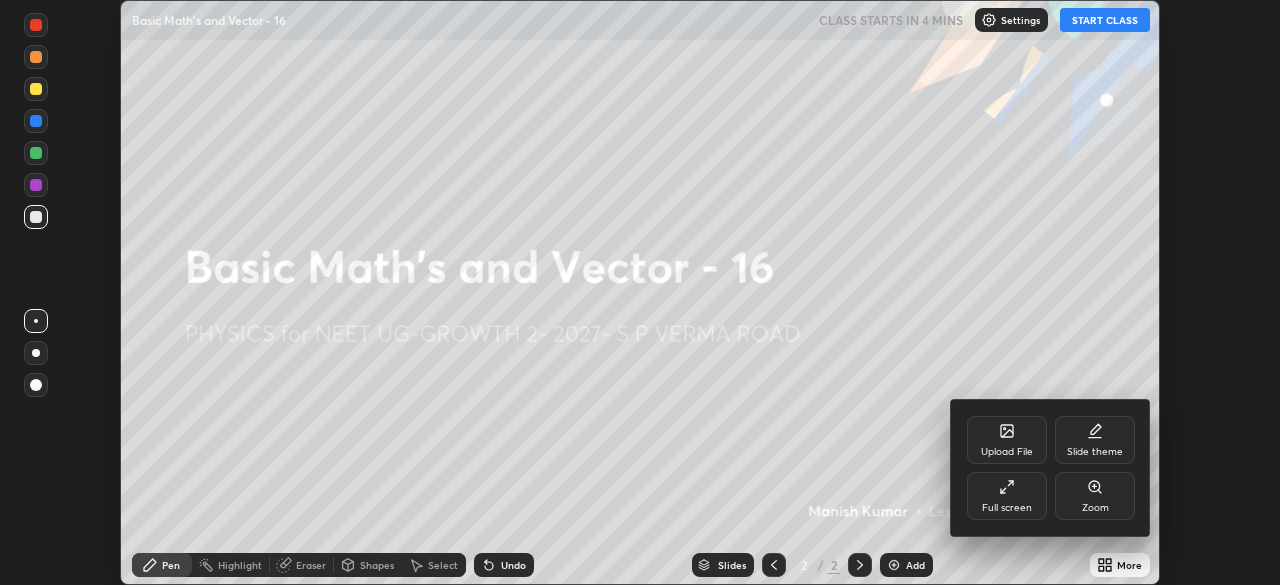 click 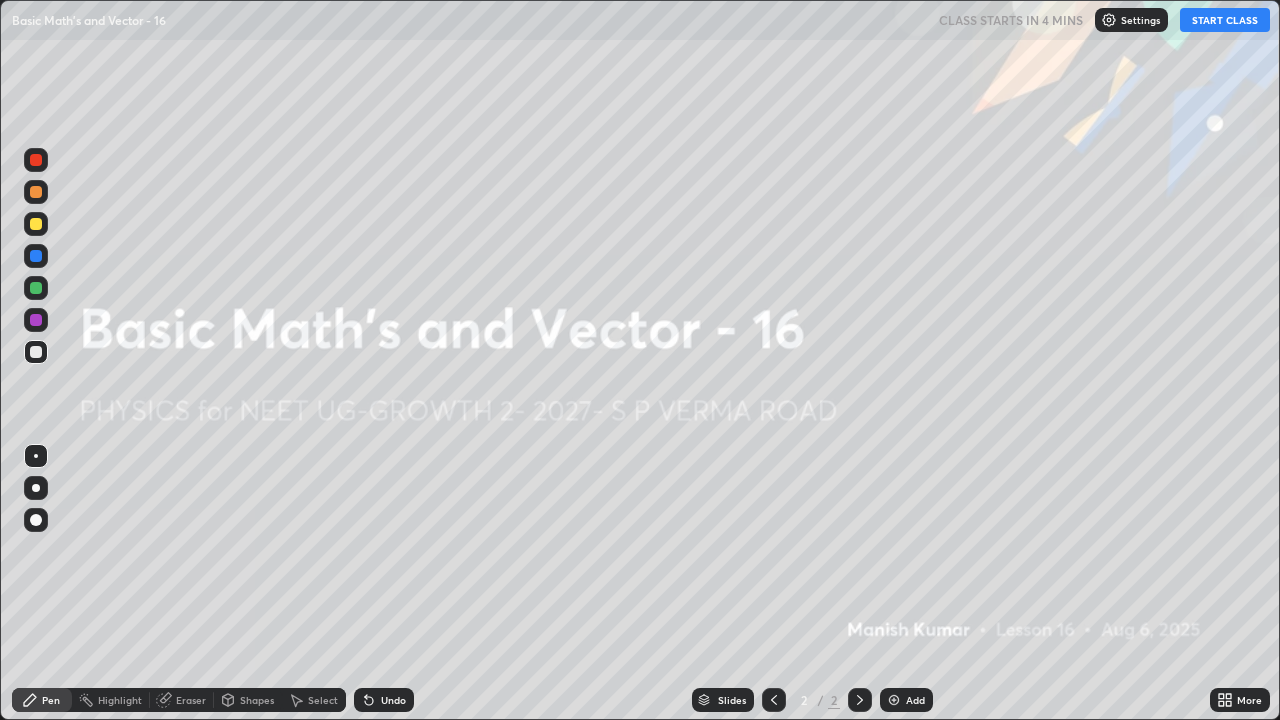 scroll, scrollTop: 99280, scrollLeft: 98720, axis: both 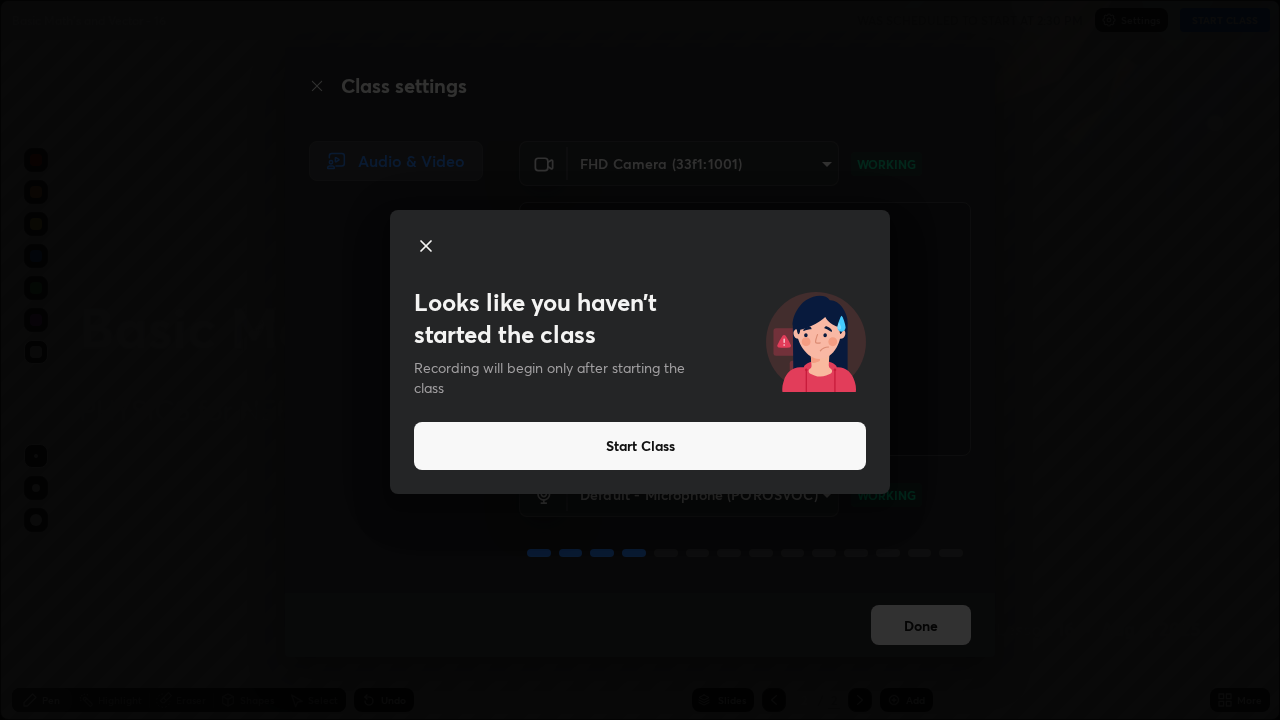 click on "Start Class" at bounding box center (640, 446) 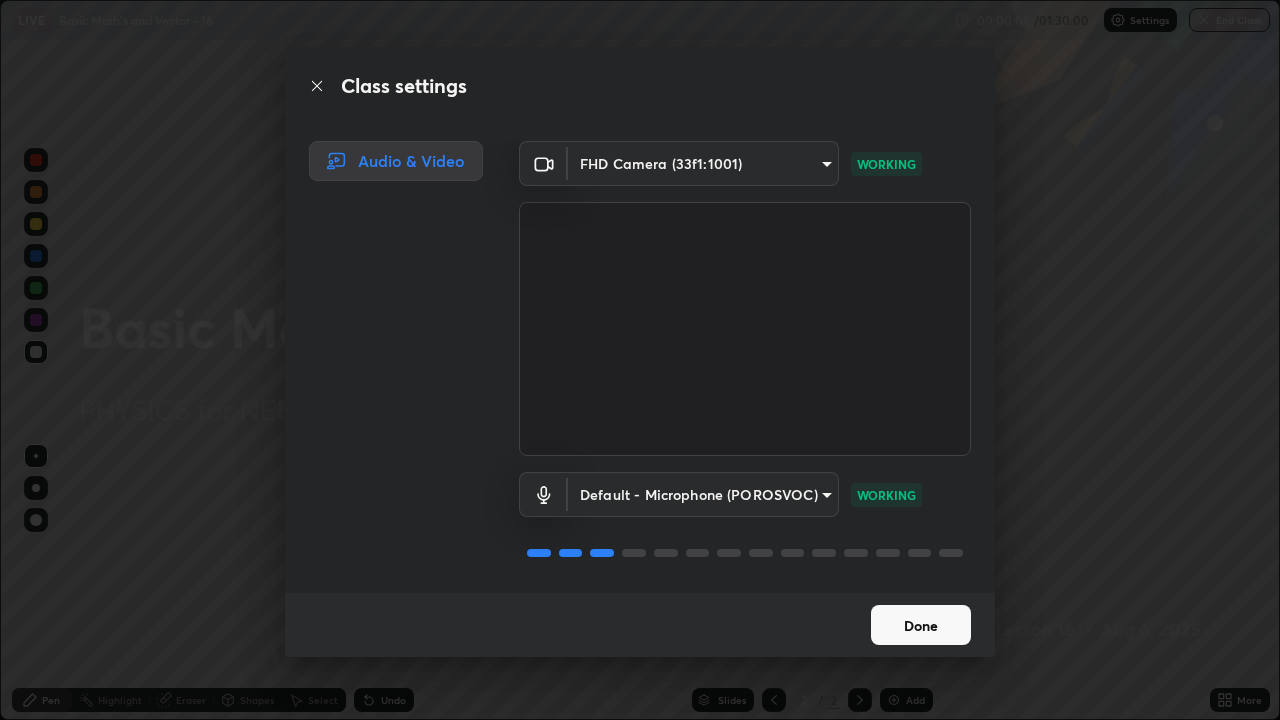 click on "Done" at bounding box center [921, 625] 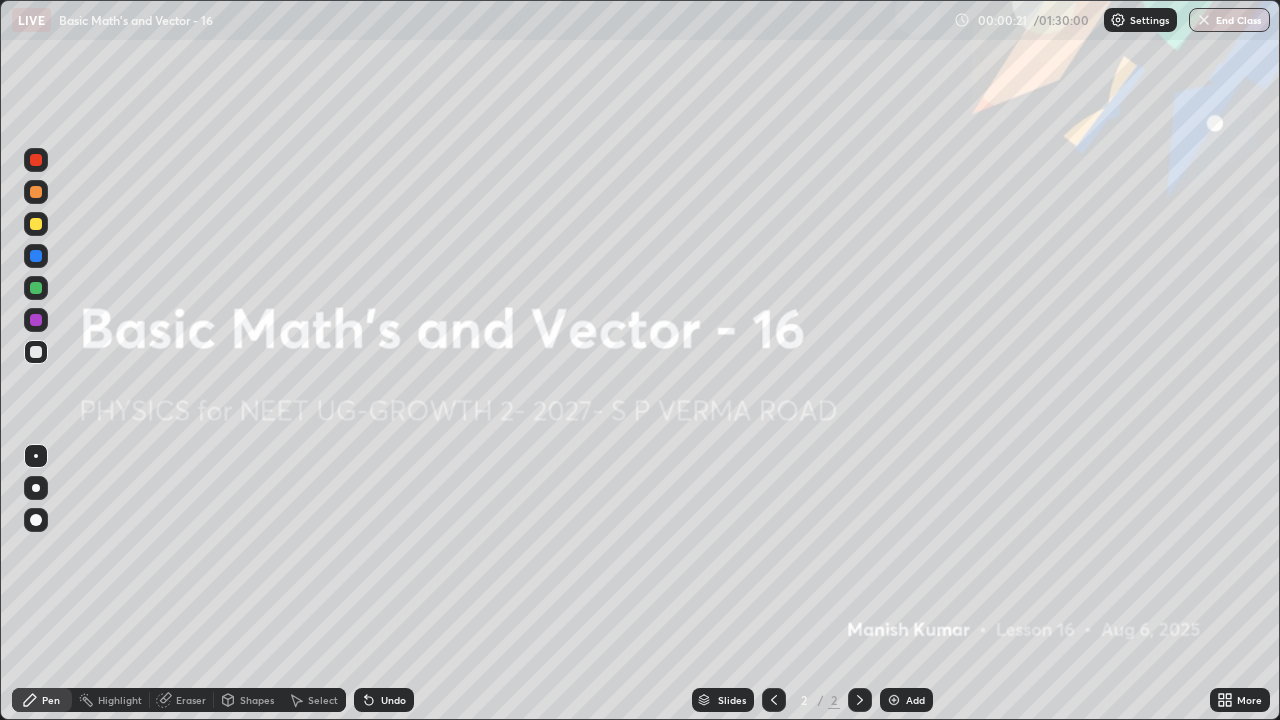 click on "Add" at bounding box center (915, 700) 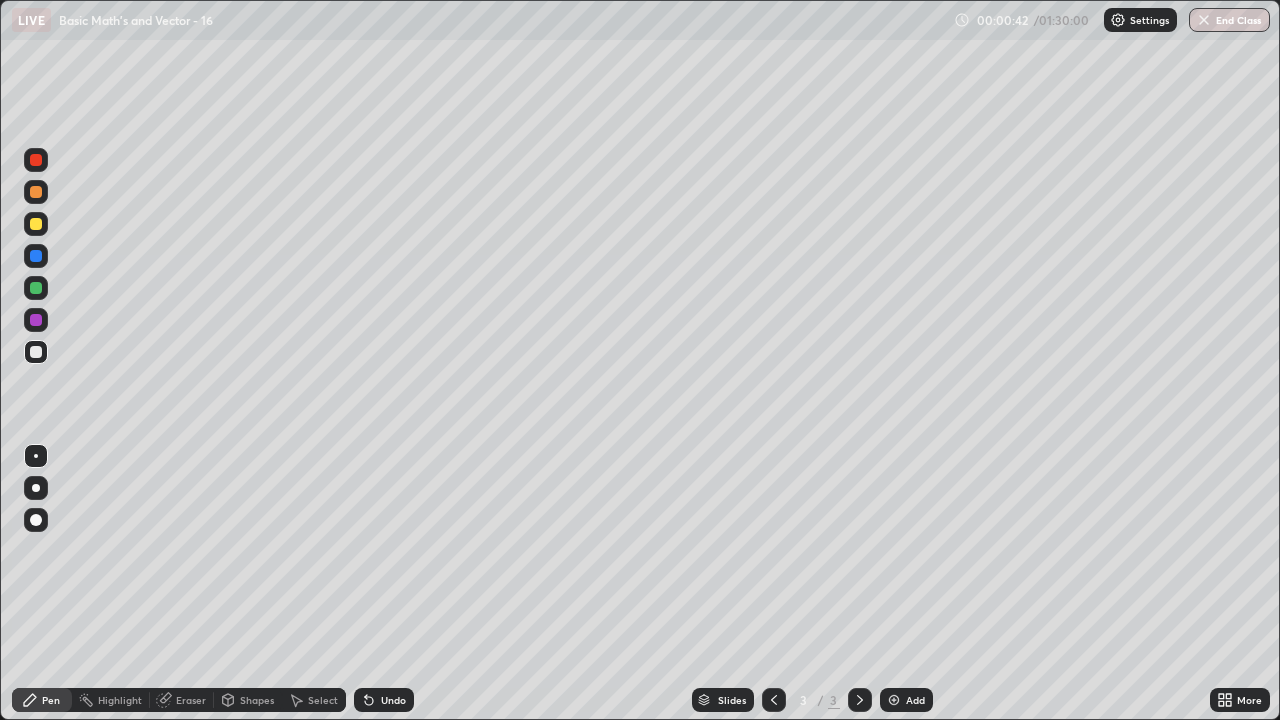 click on "Undo" at bounding box center [393, 700] 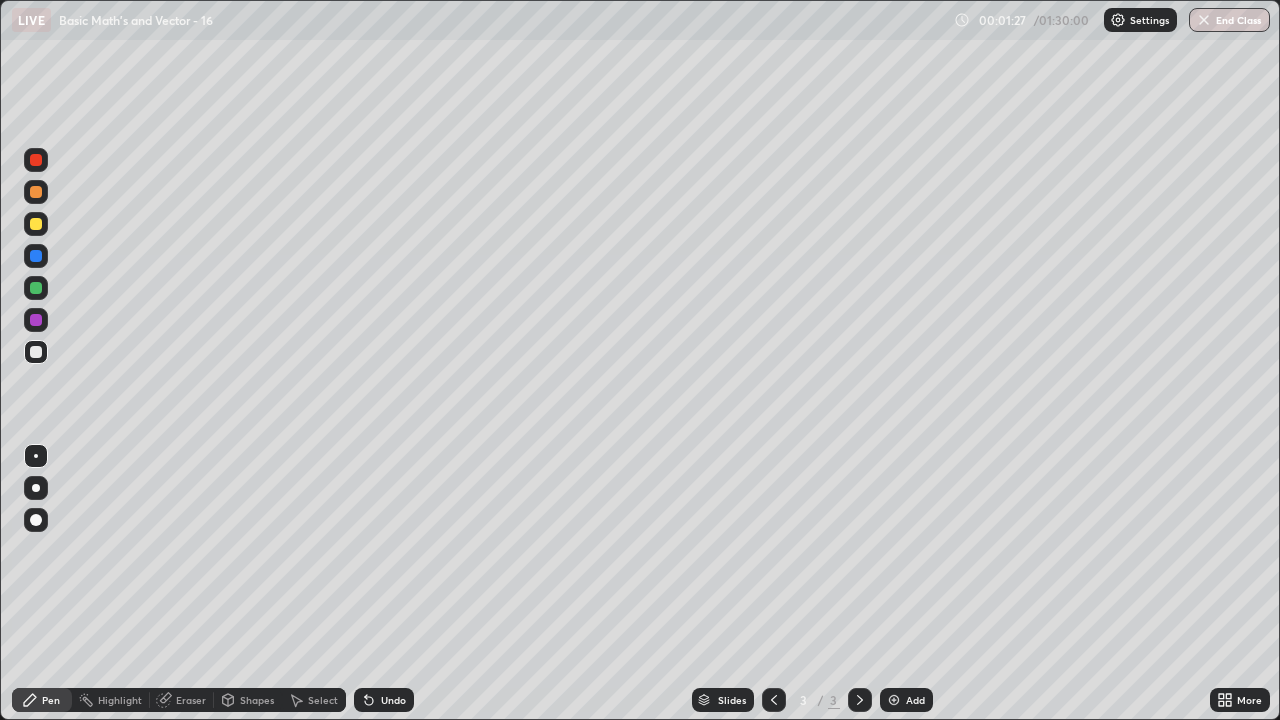 click at bounding box center (36, 192) 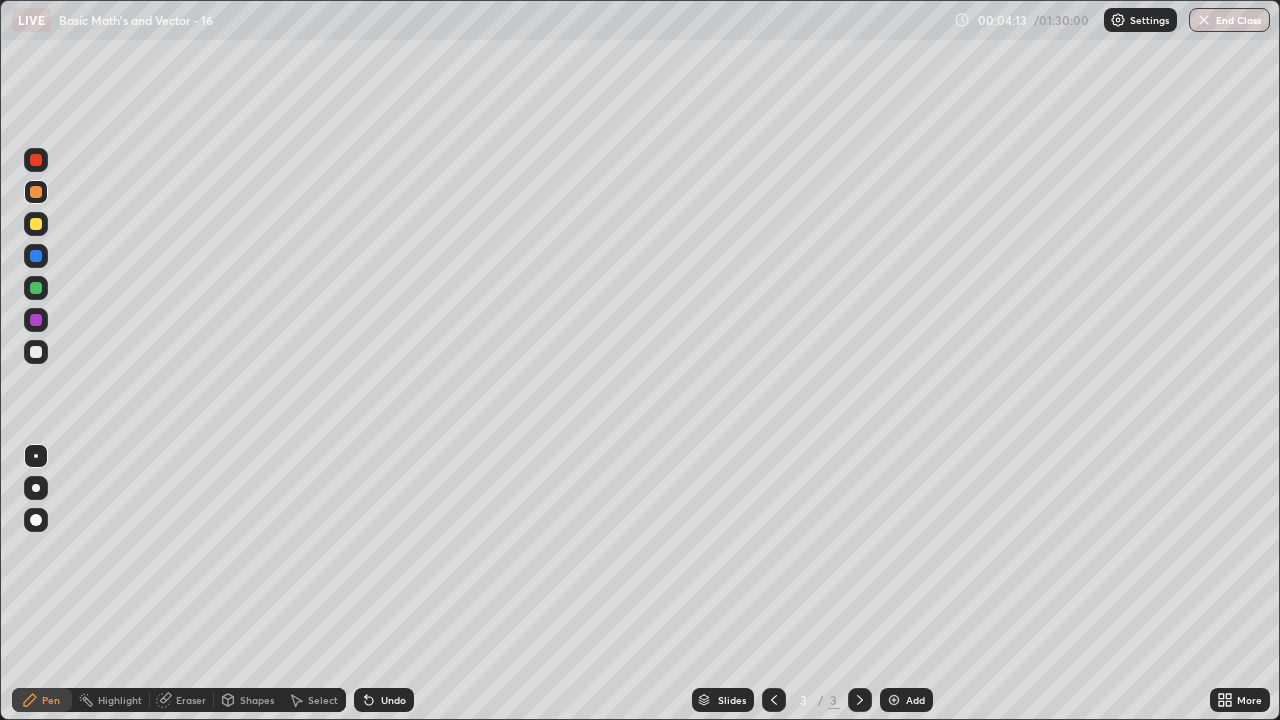 click at bounding box center [36, 224] 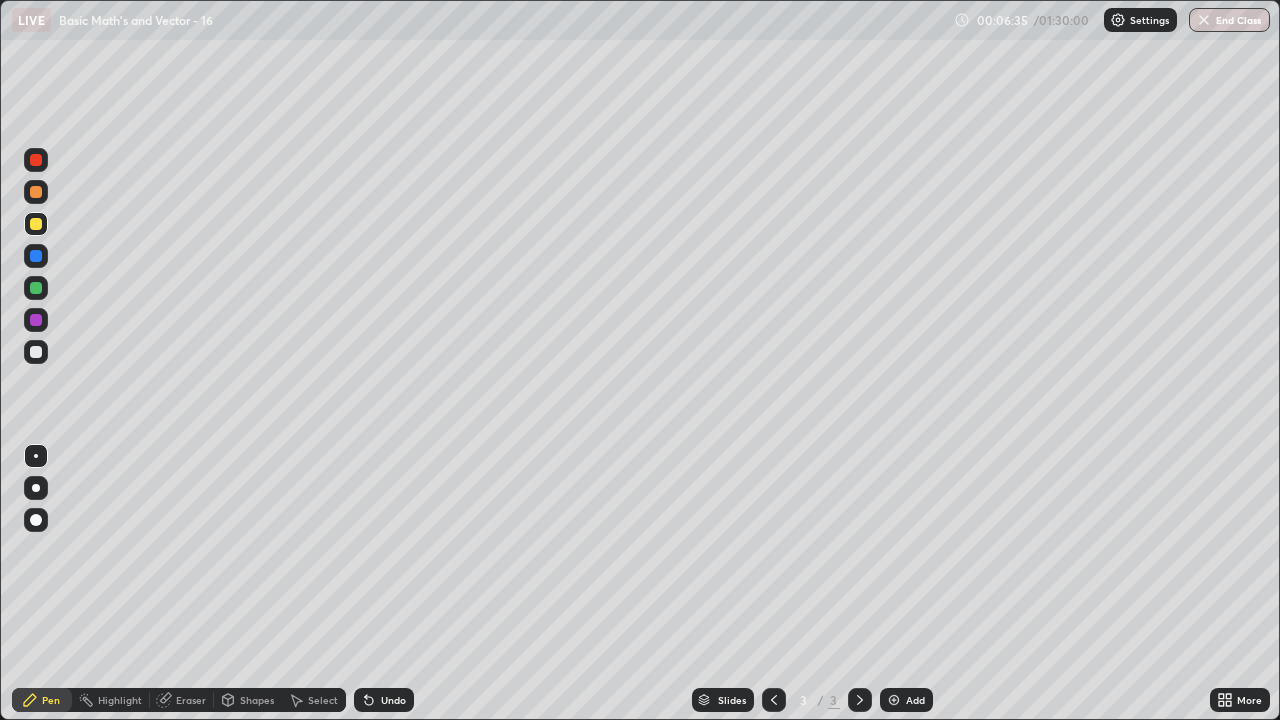 click on "Add" at bounding box center (906, 700) 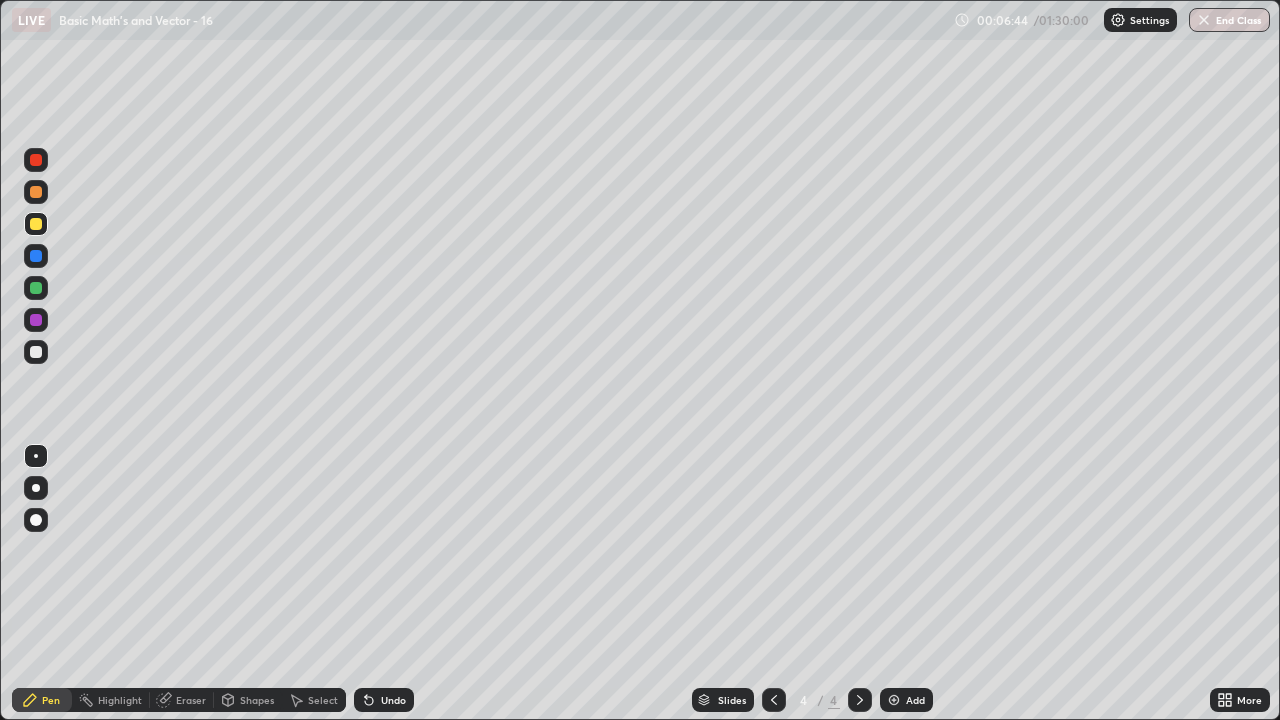 click at bounding box center (36, 352) 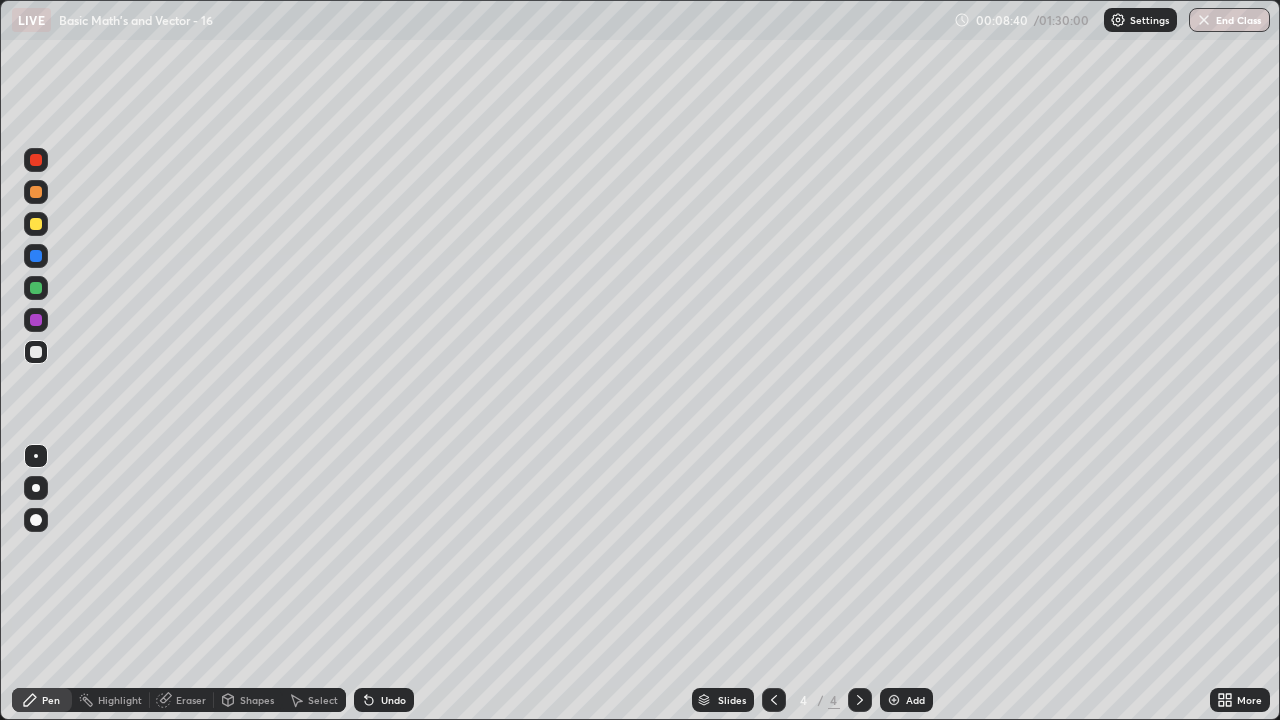 click at bounding box center (36, 192) 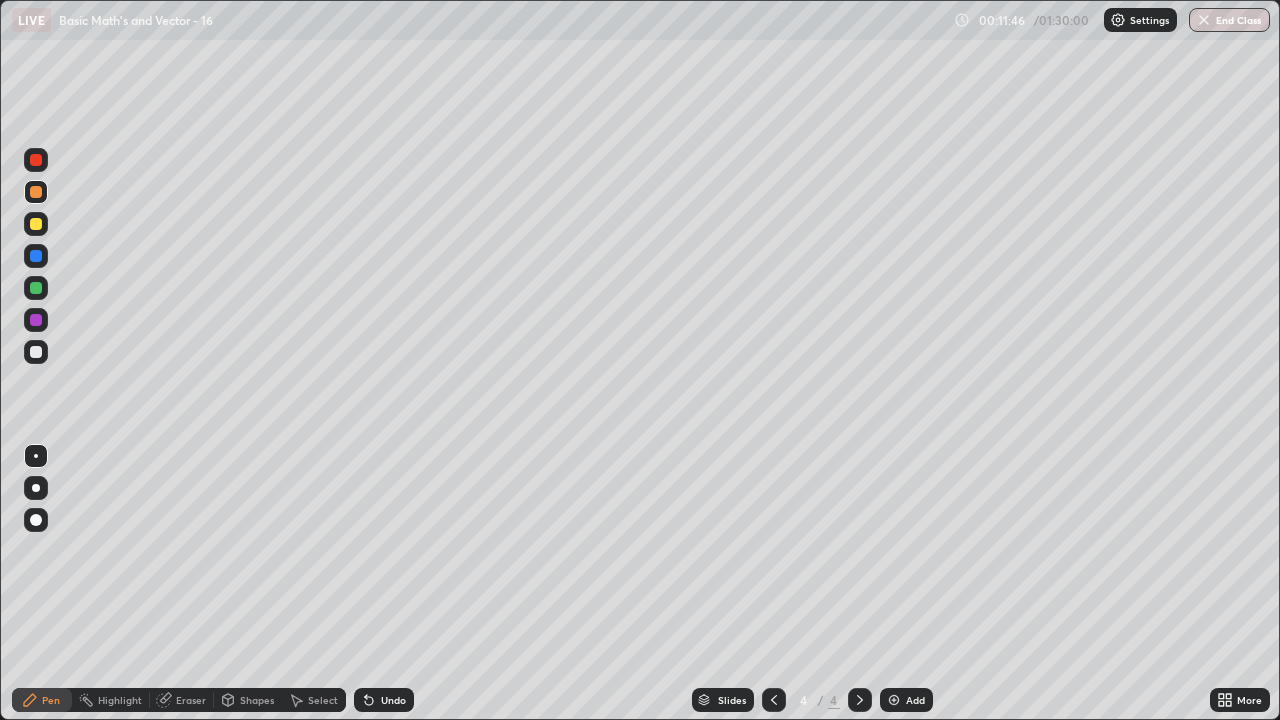 click at bounding box center [36, 224] 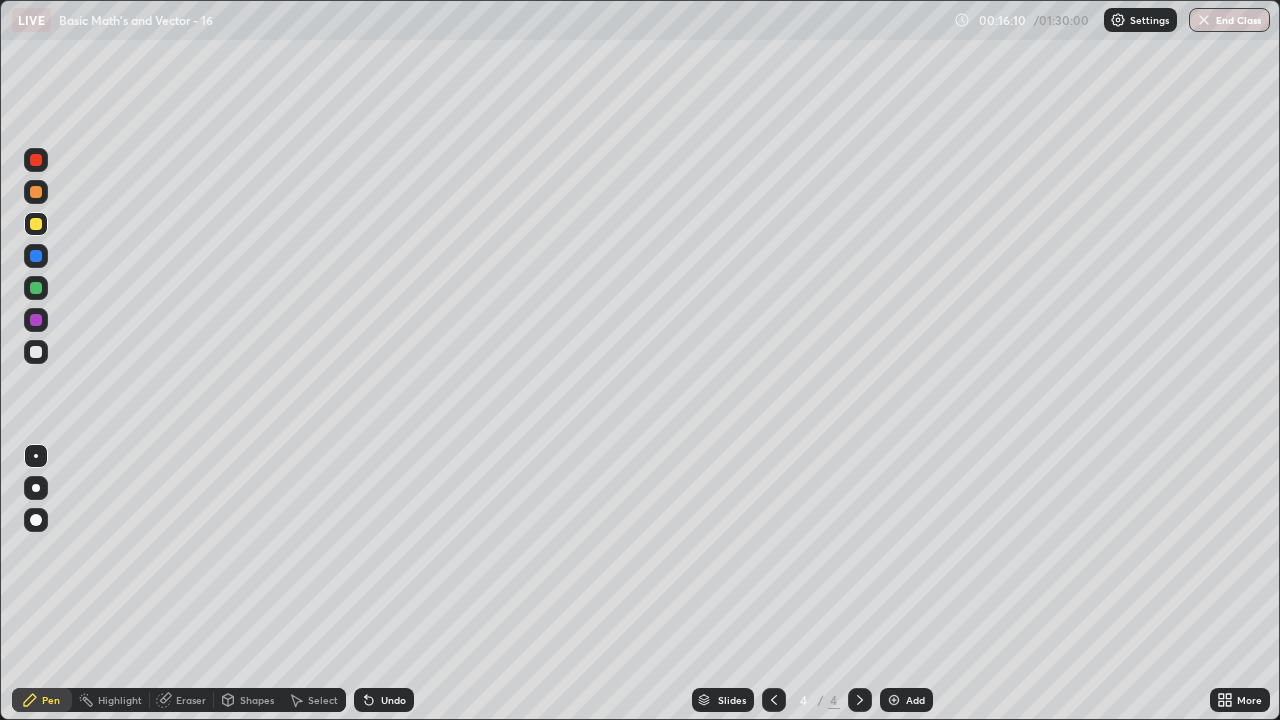 click at bounding box center [36, 288] 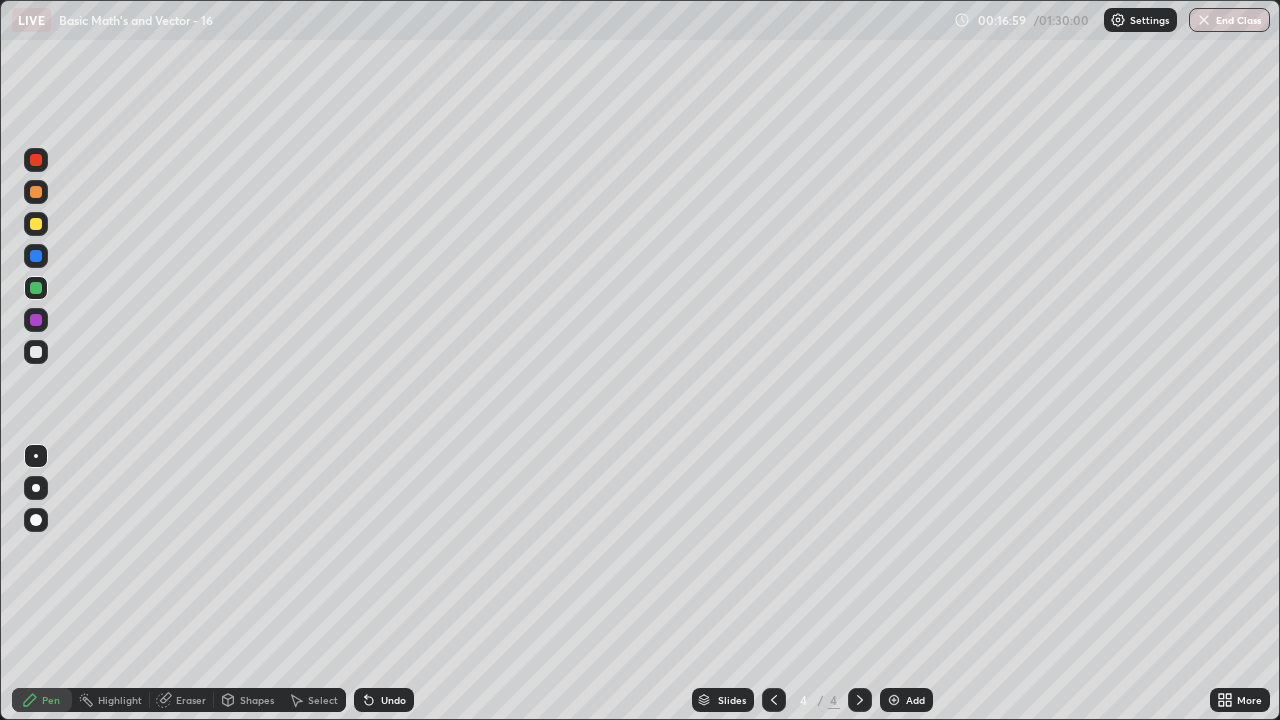 click on "Add" at bounding box center (915, 700) 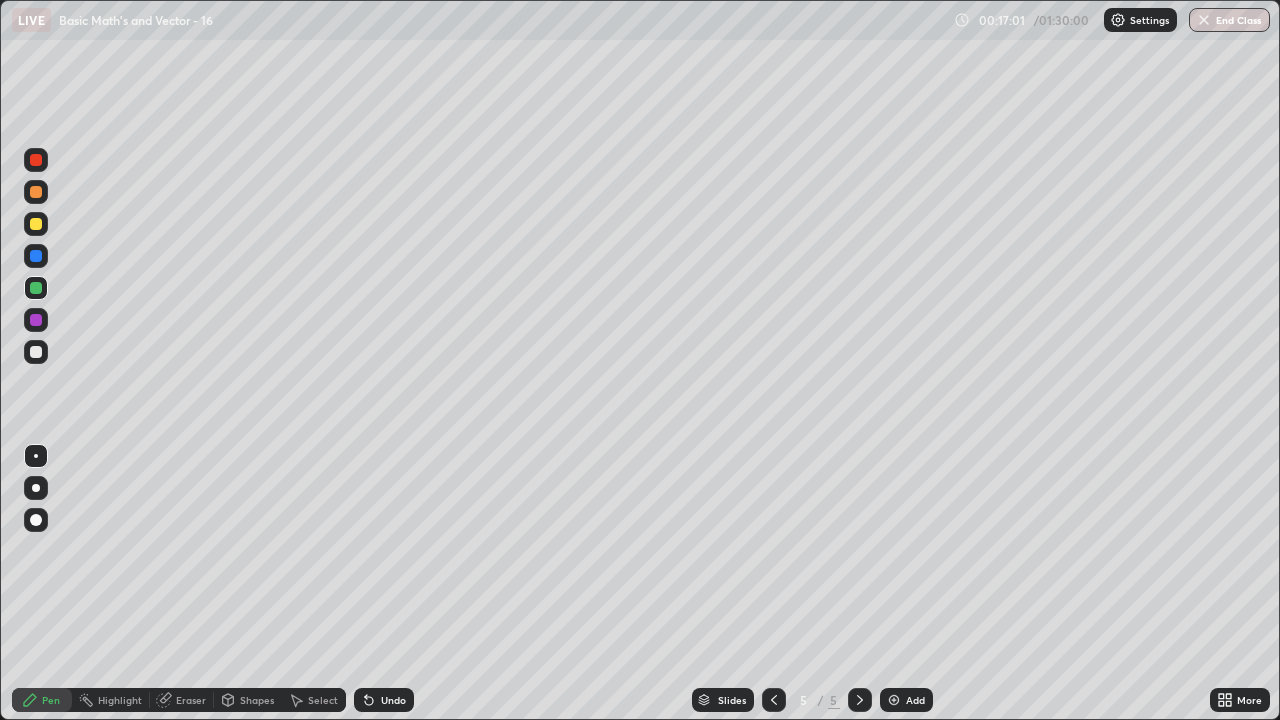 click at bounding box center (36, 352) 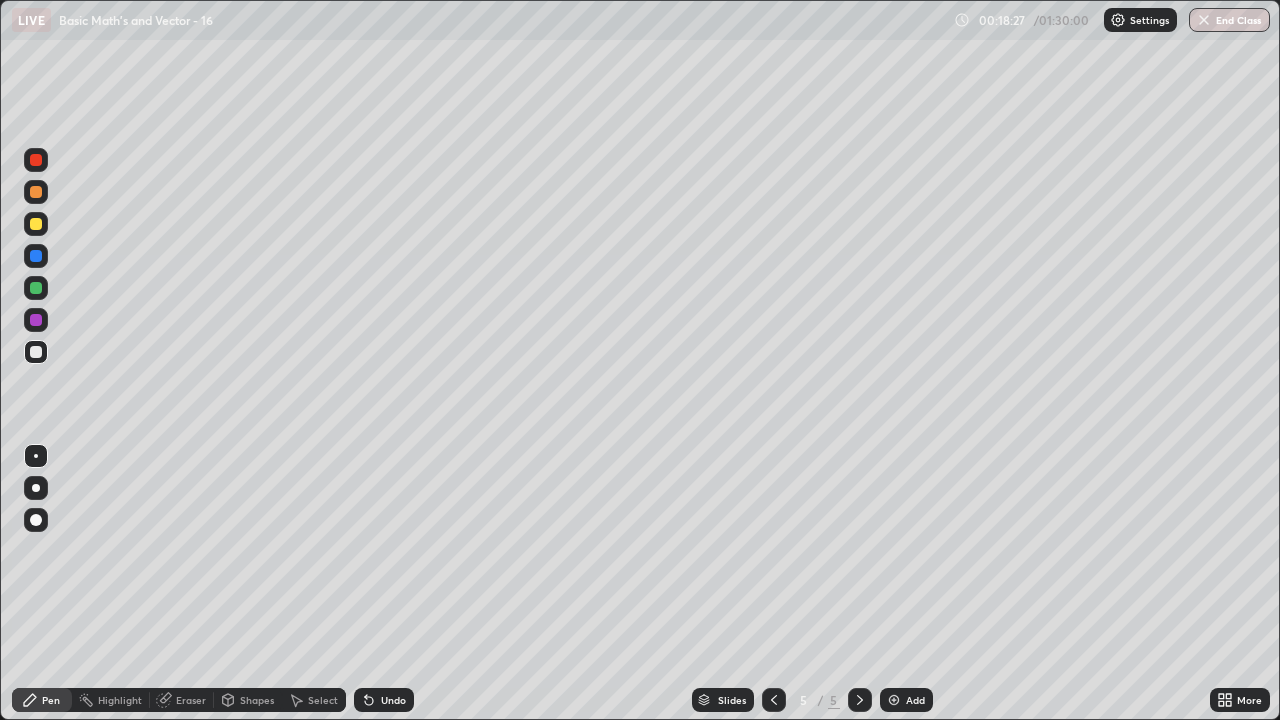 click on "Undo" at bounding box center (393, 700) 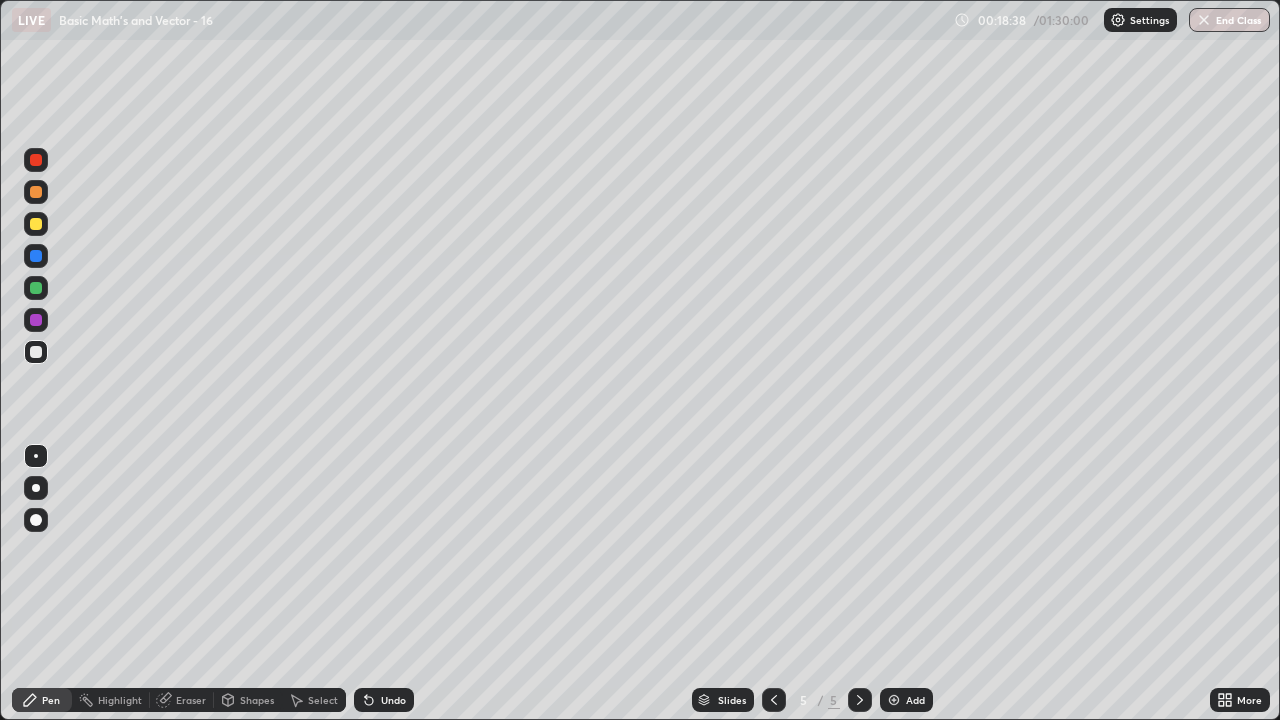 click at bounding box center [36, 192] 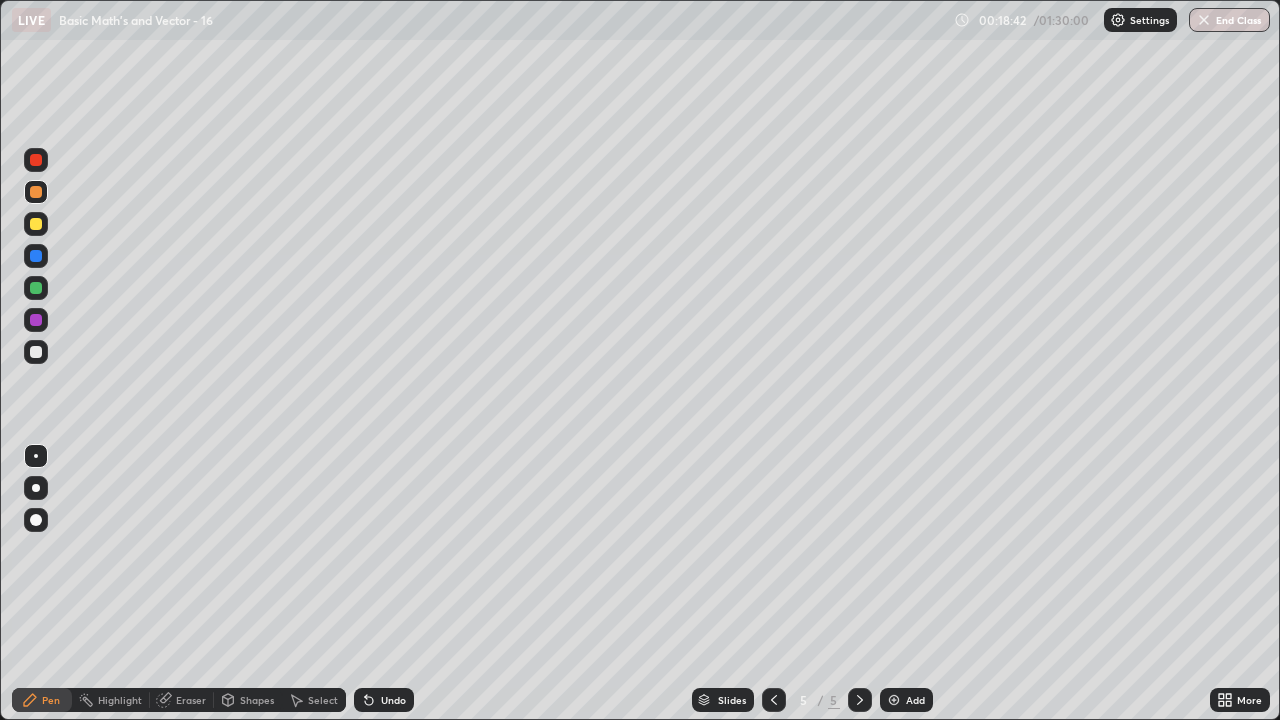 click at bounding box center [36, 352] 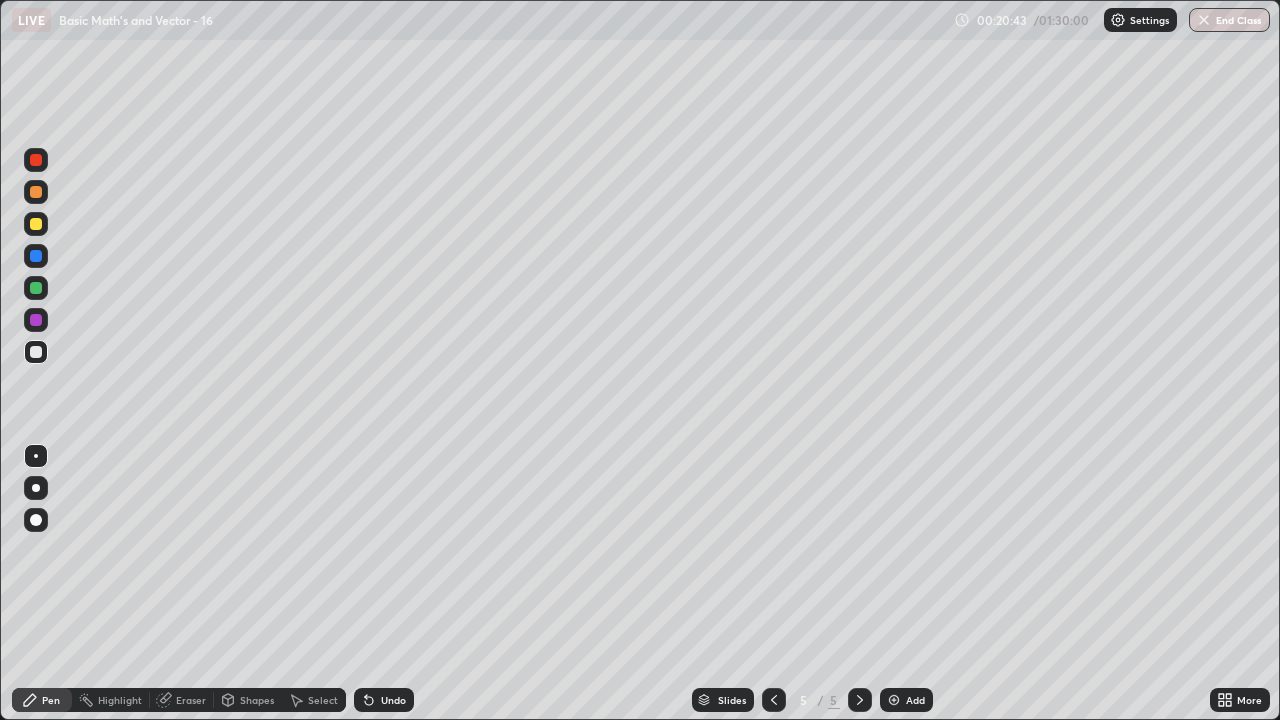 click on "Undo" at bounding box center [384, 700] 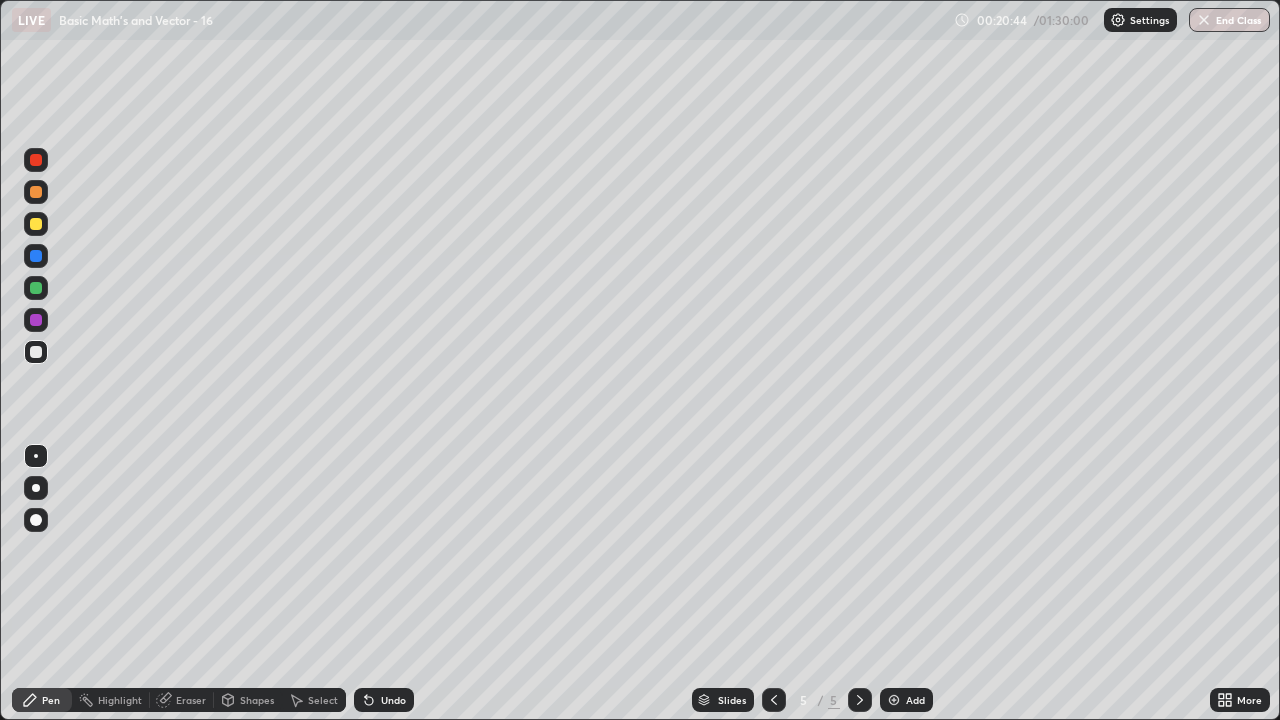 click on "Undo" at bounding box center [393, 700] 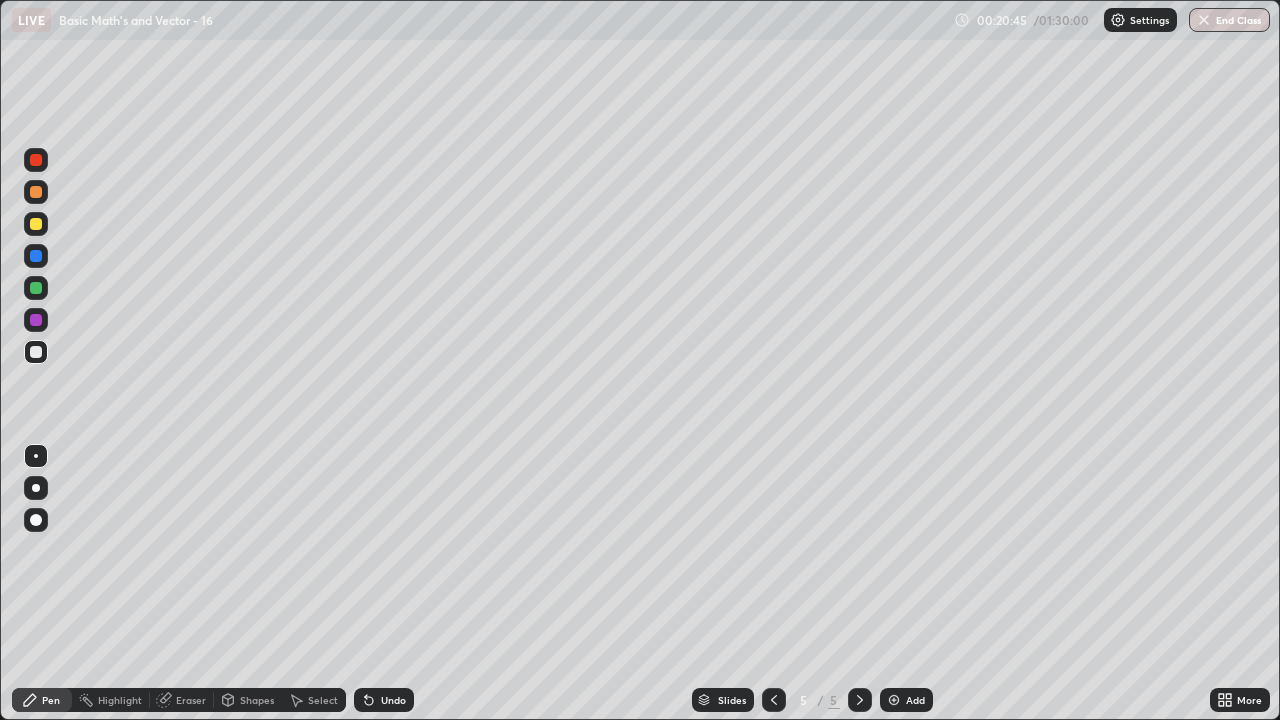 click on "Undo" at bounding box center [393, 700] 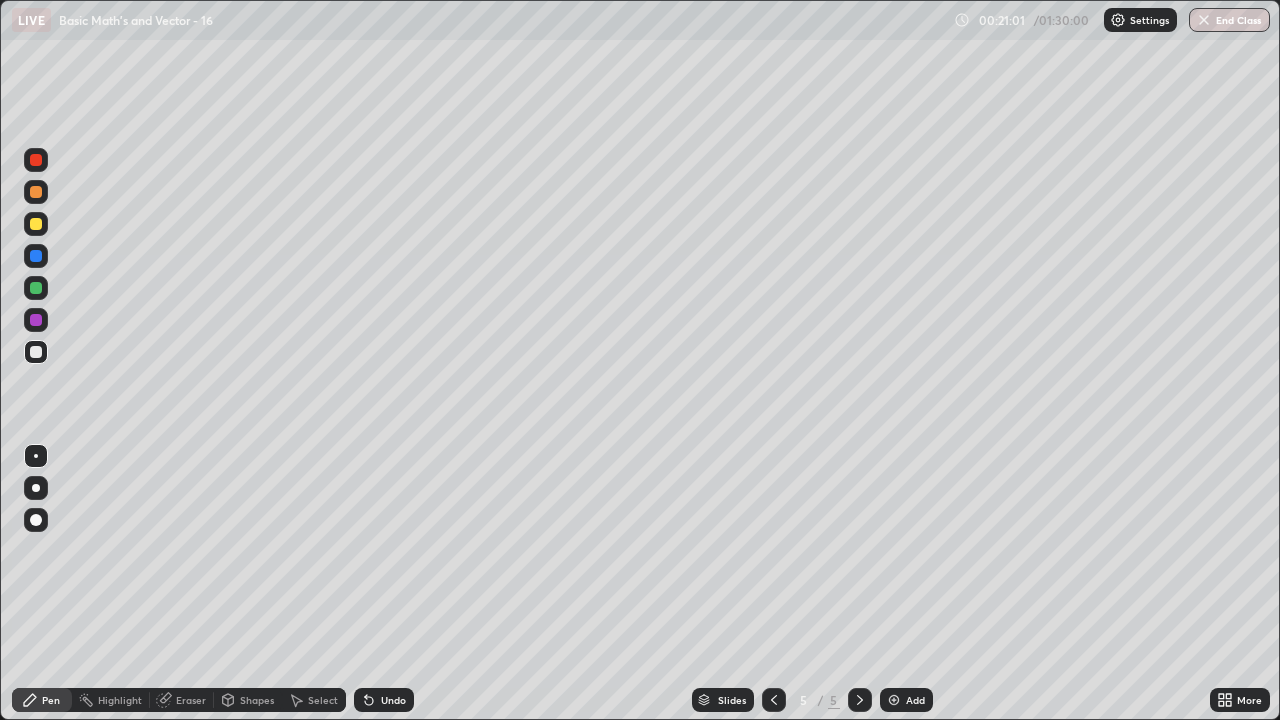 click at bounding box center [36, 224] 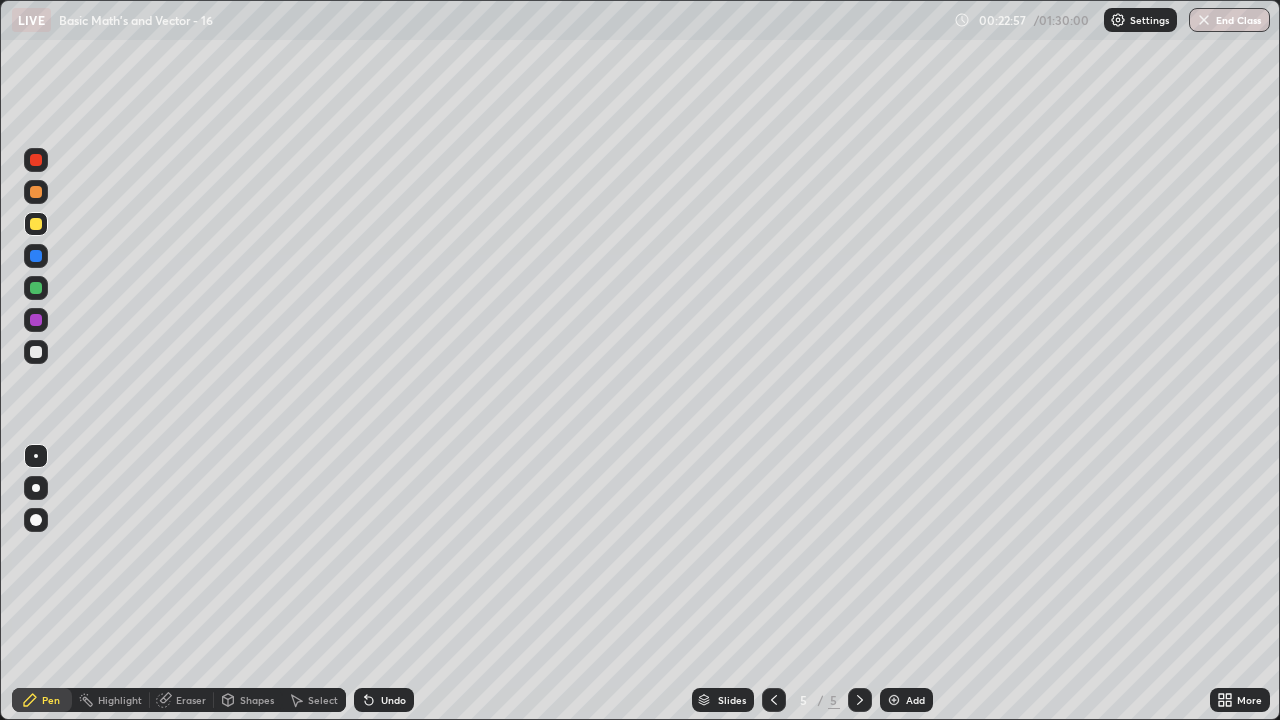 click at bounding box center (36, 160) 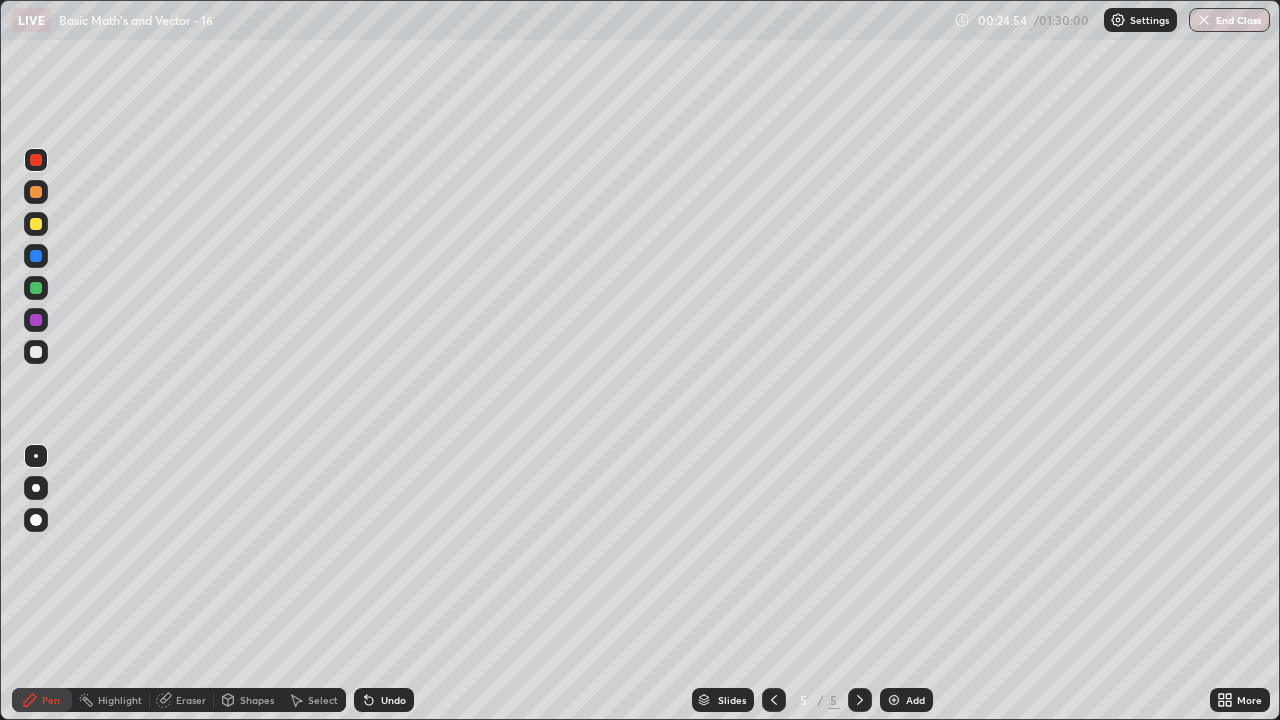 click on "Add" at bounding box center (915, 700) 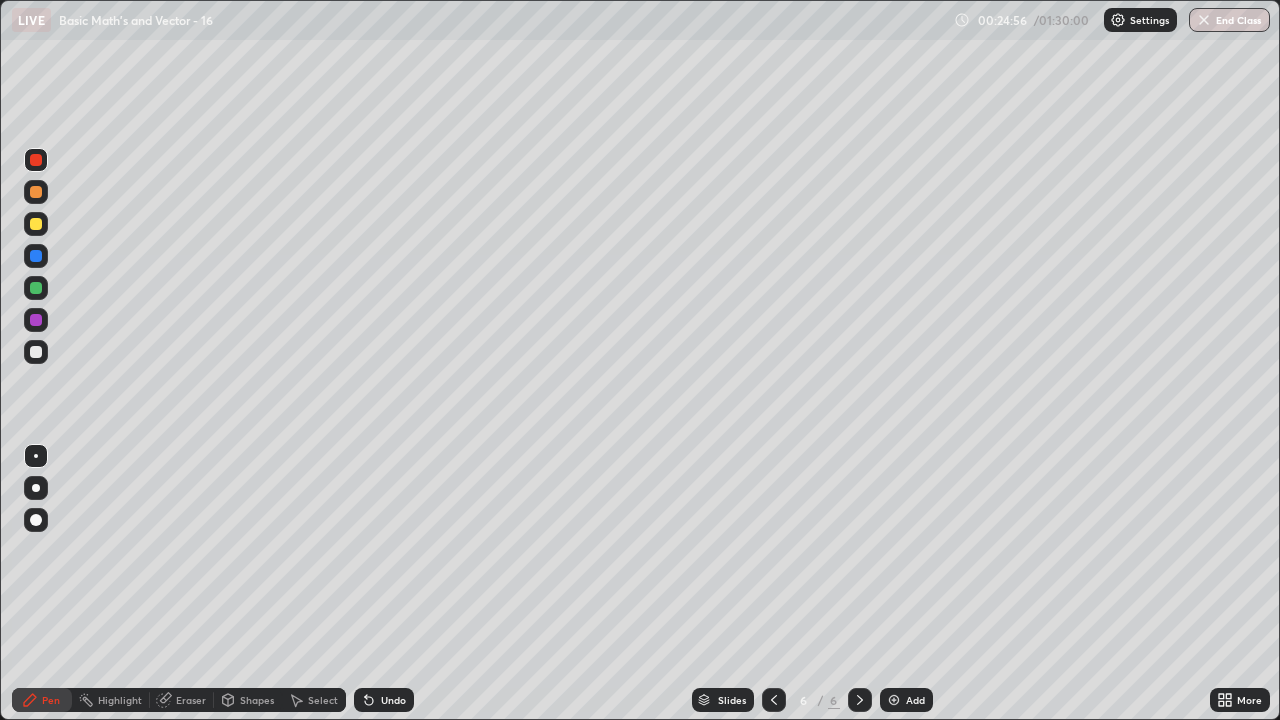 click at bounding box center (36, 352) 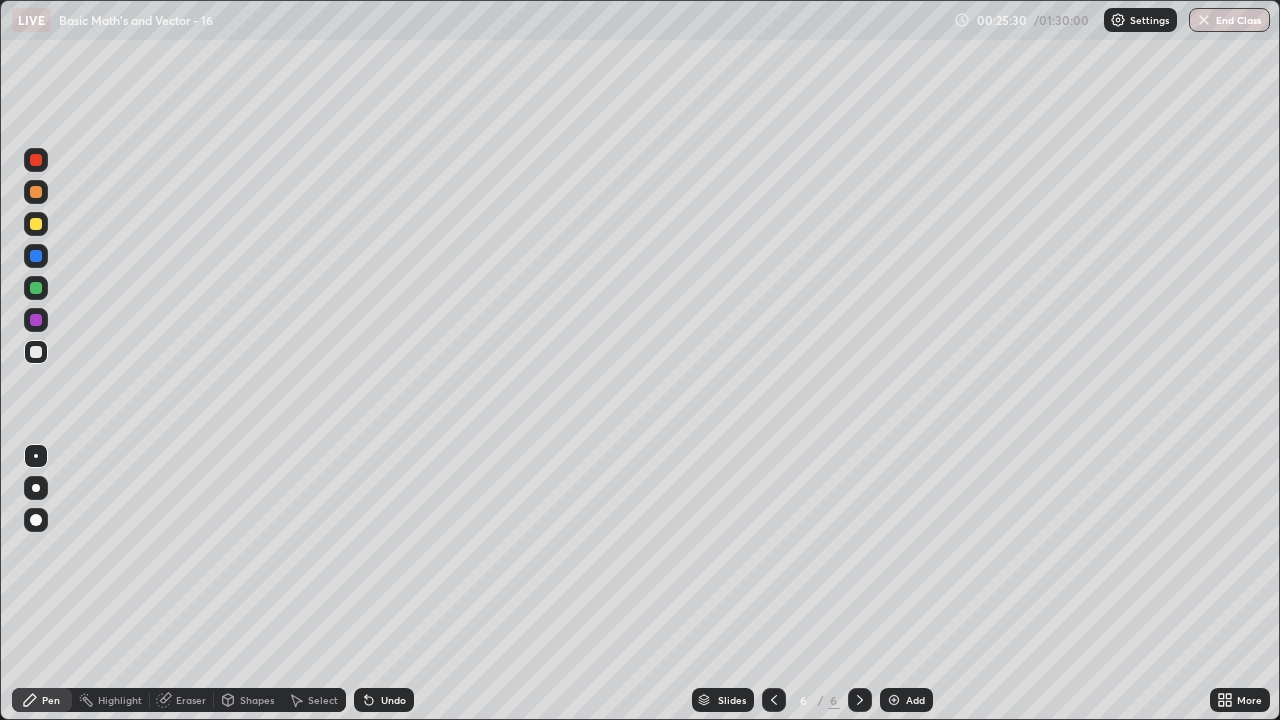 click at bounding box center (36, 224) 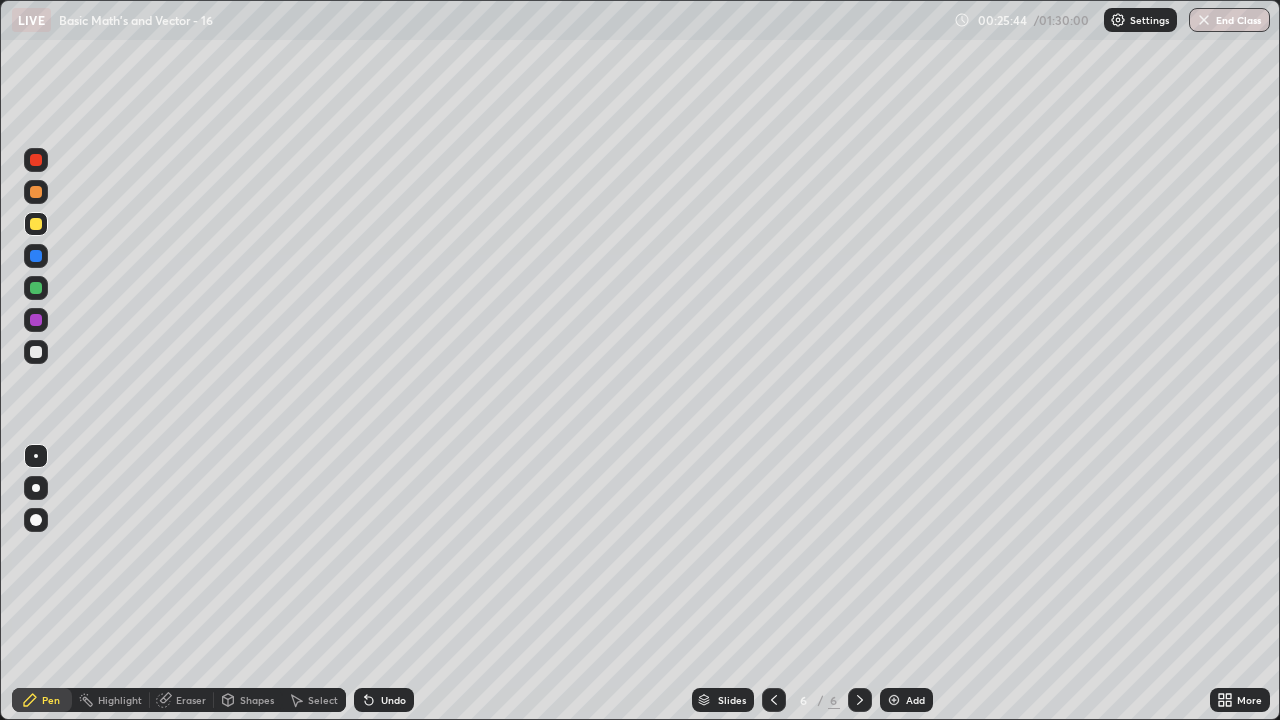 click at bounding box center [36, 352] 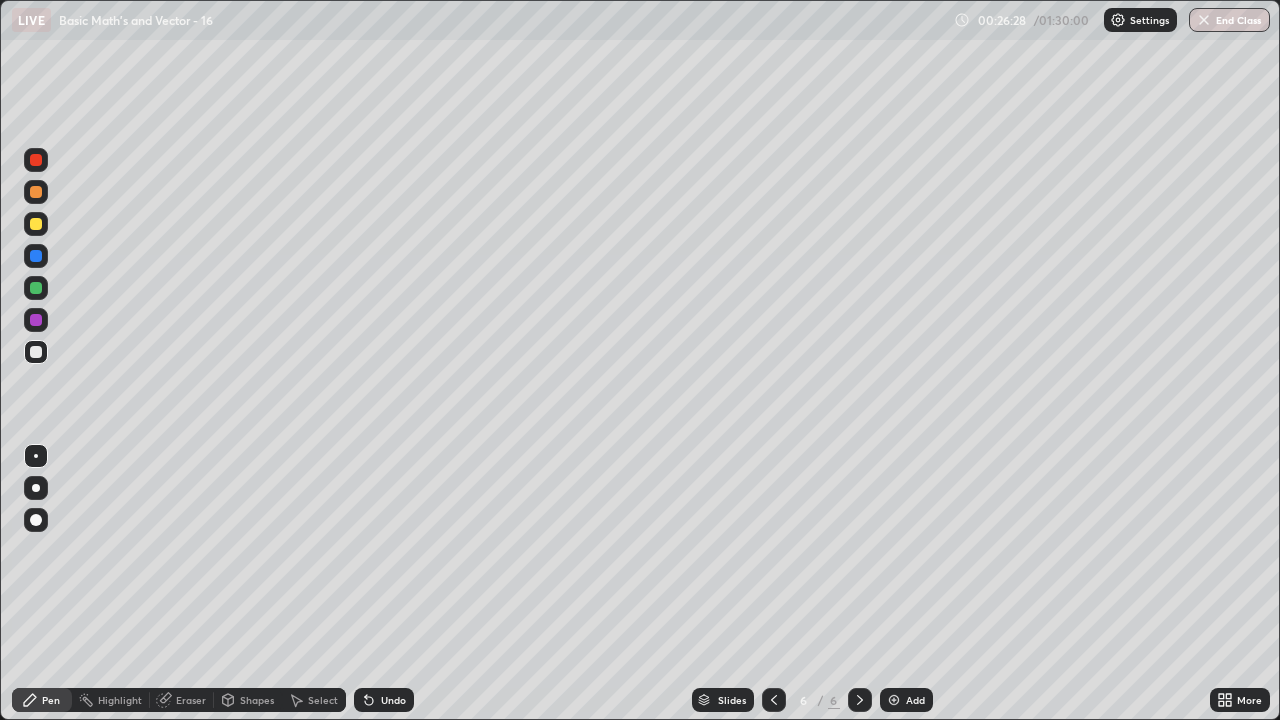 click 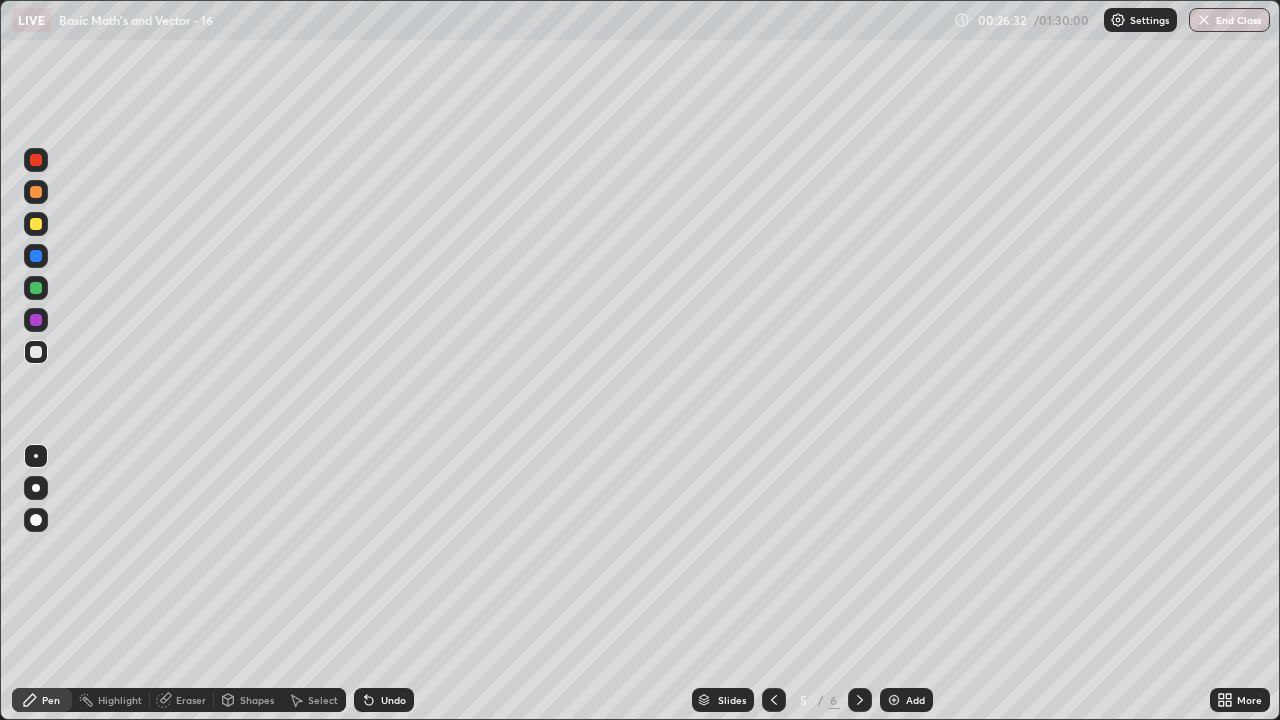 click at bounding box center (860, 700) 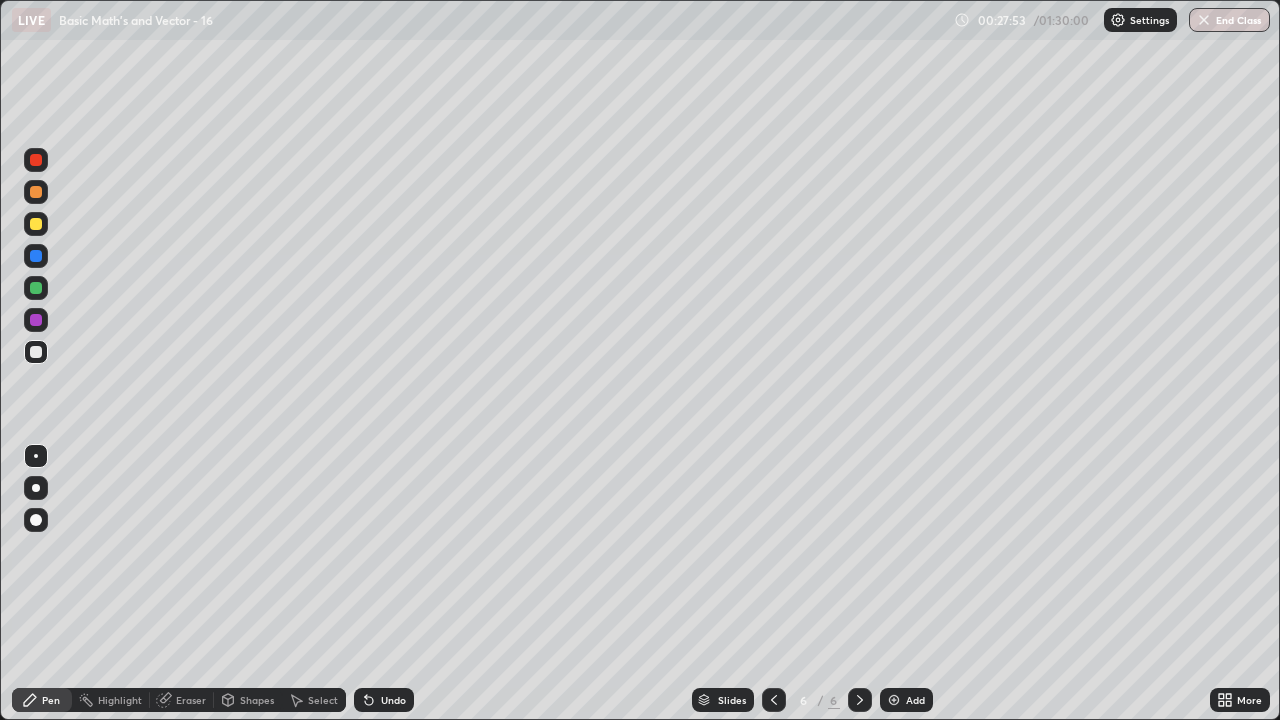 click on "Undo" at bounding box center [384, 700] 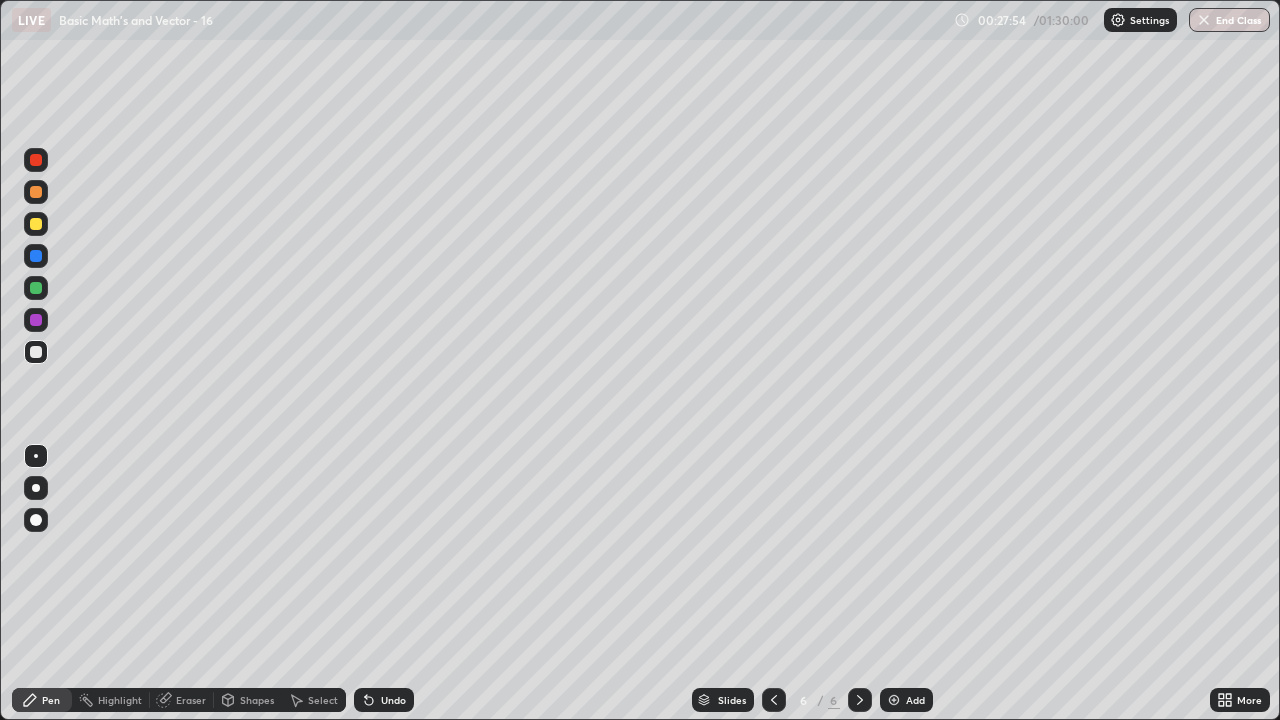 click on "Undo" at bounding box center [393, 700] 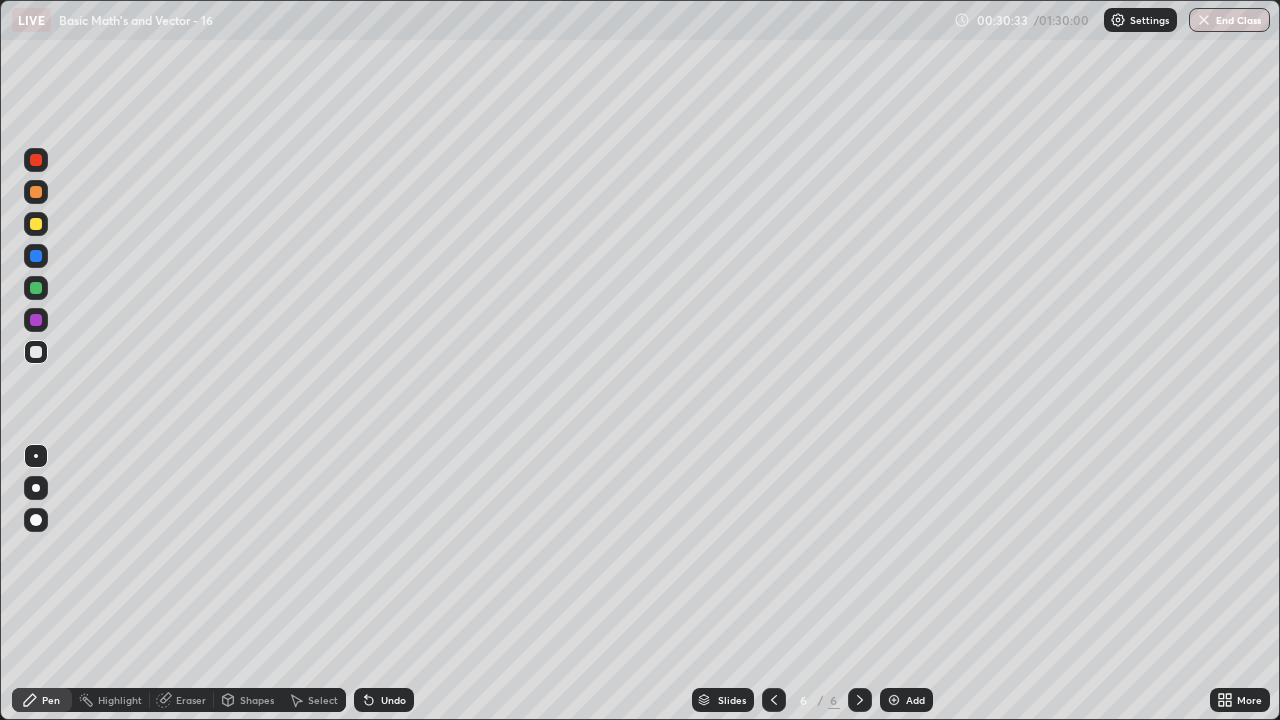 click 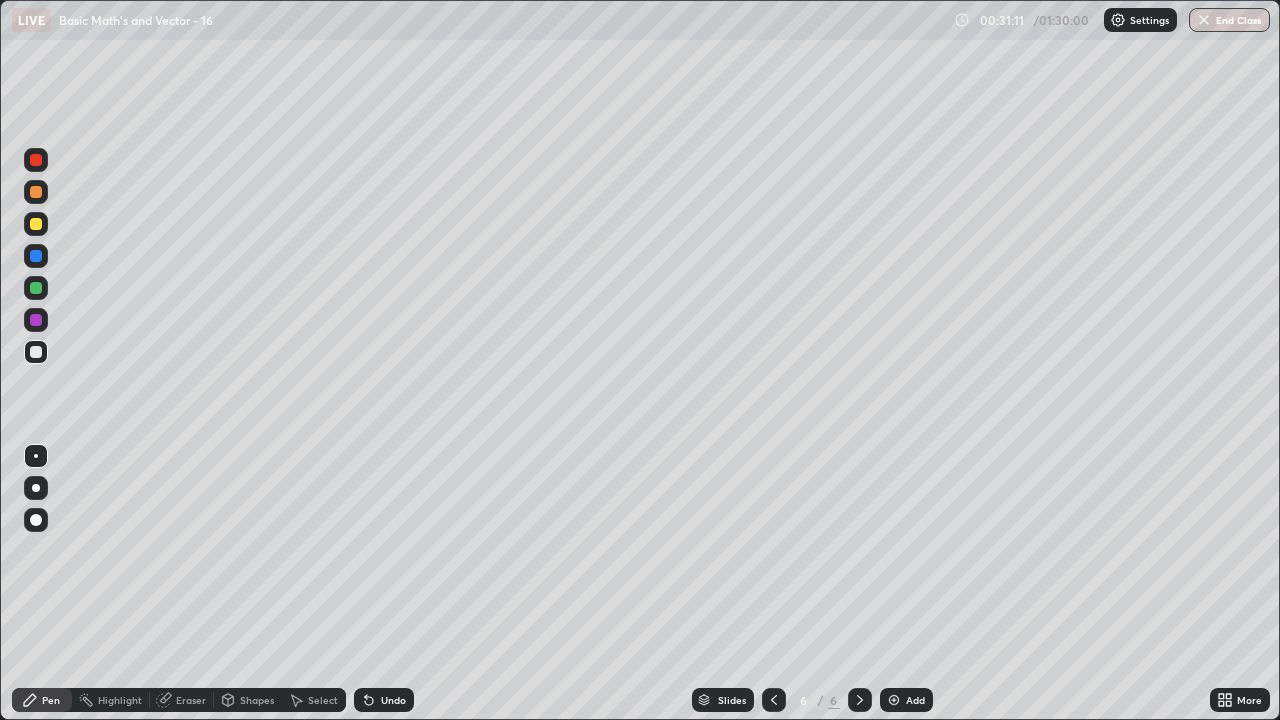 click on "Add" at bounding box center [915, 700] 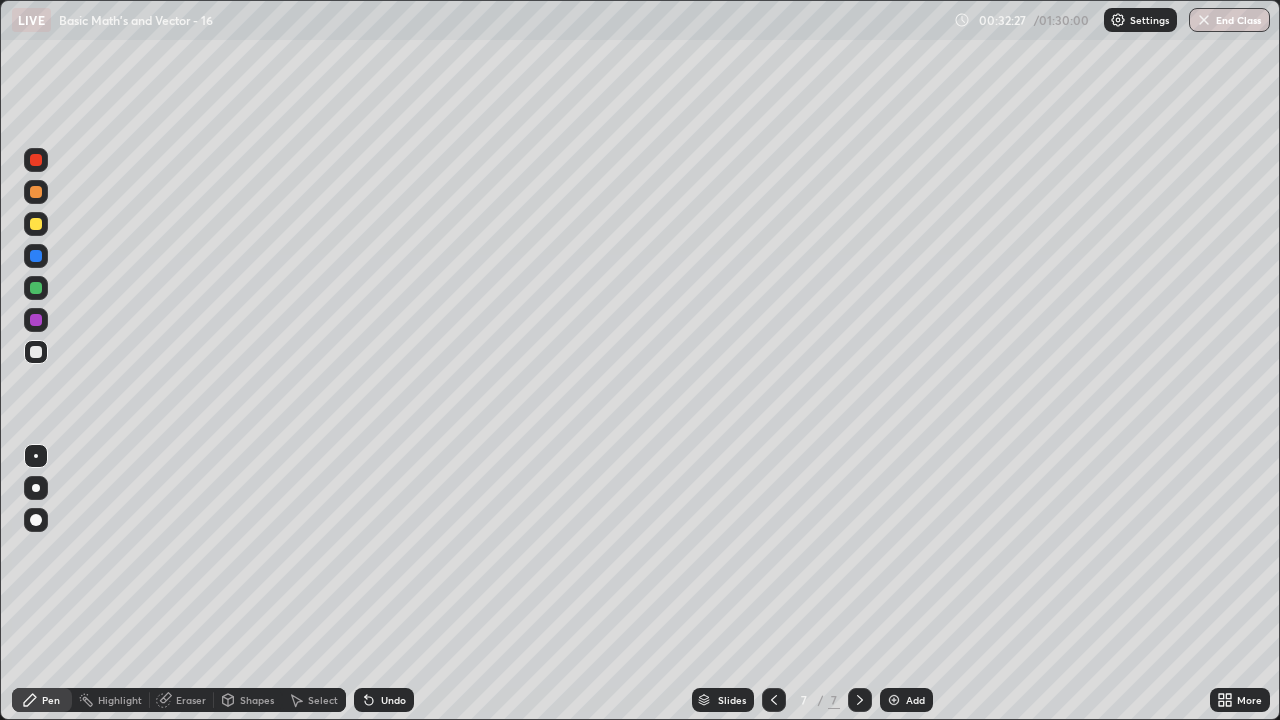 click at bounding box center (36, 192) 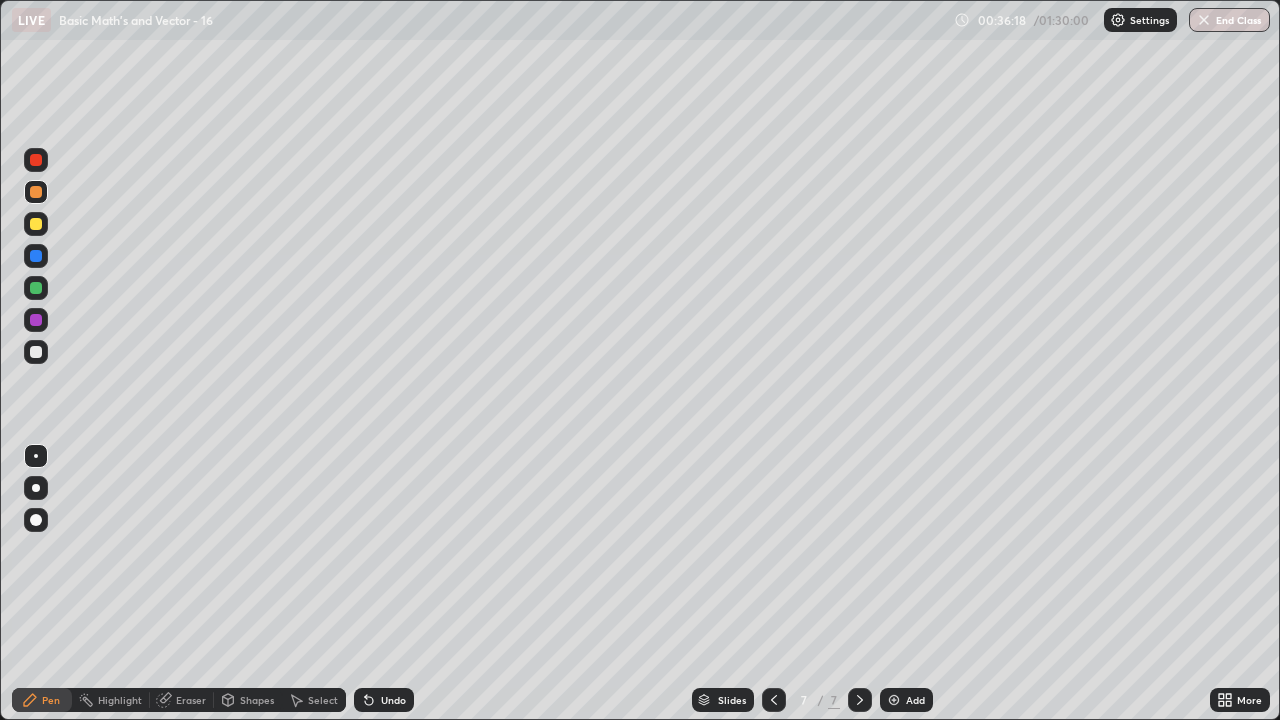 click on "Add" at bounding box center (906, 700) 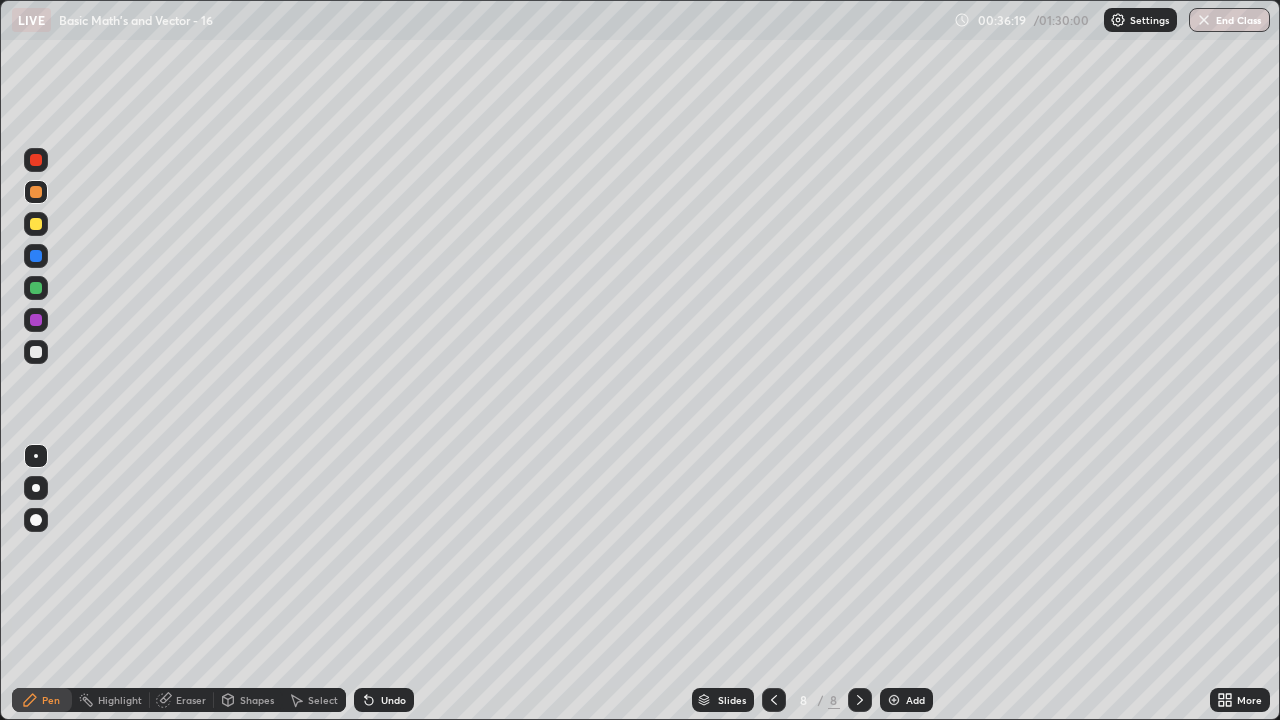 click at bounding box center (36, 352) 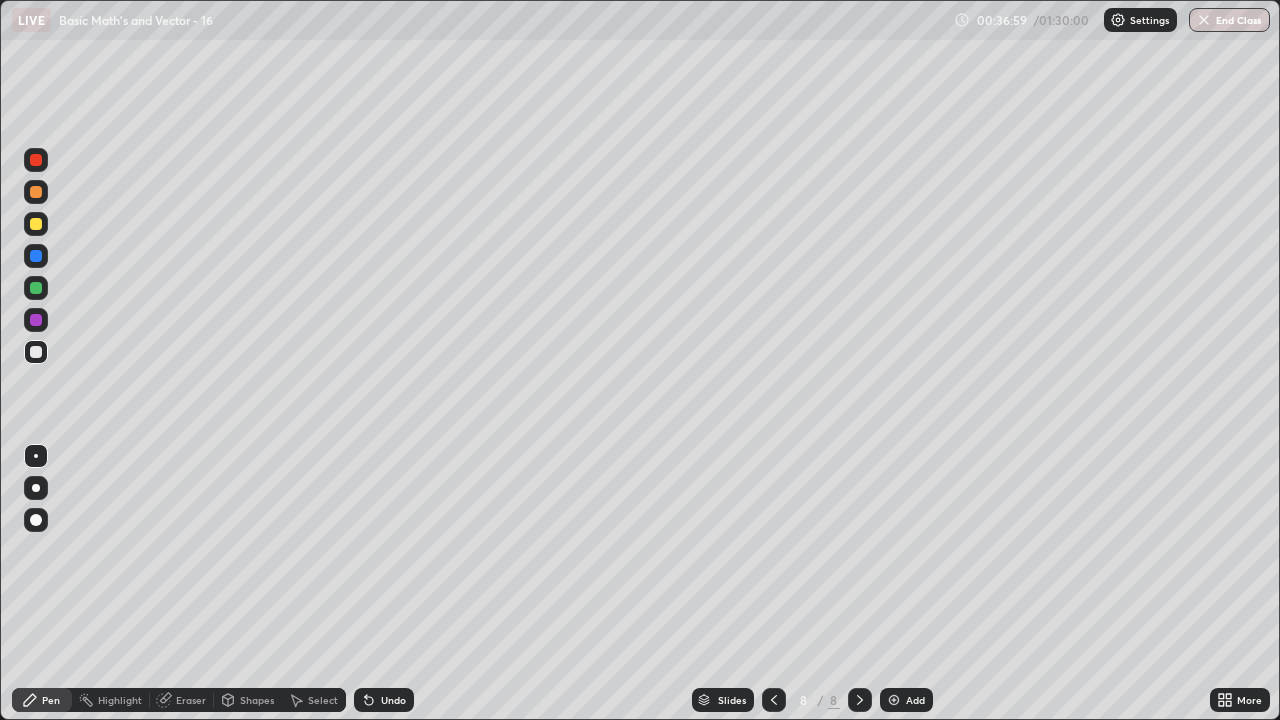 click at bounding box center (36, 192) 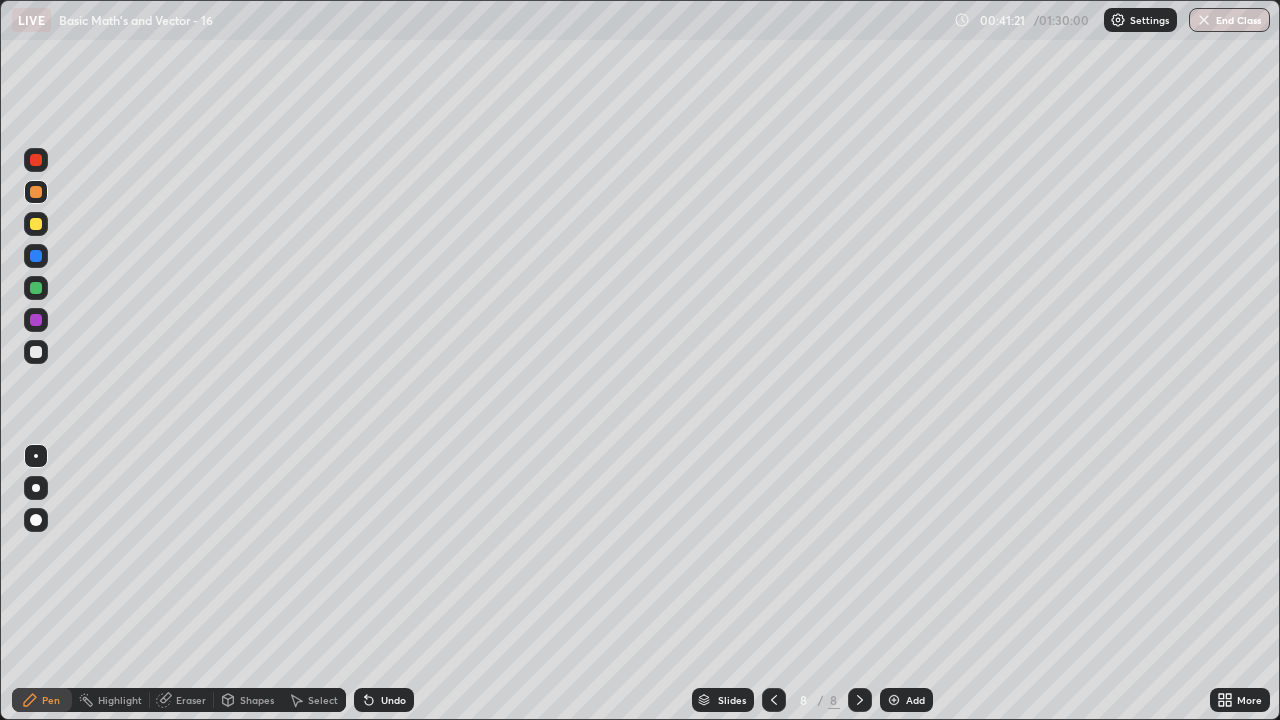 click on "Add" at bounding box center (915, 700) 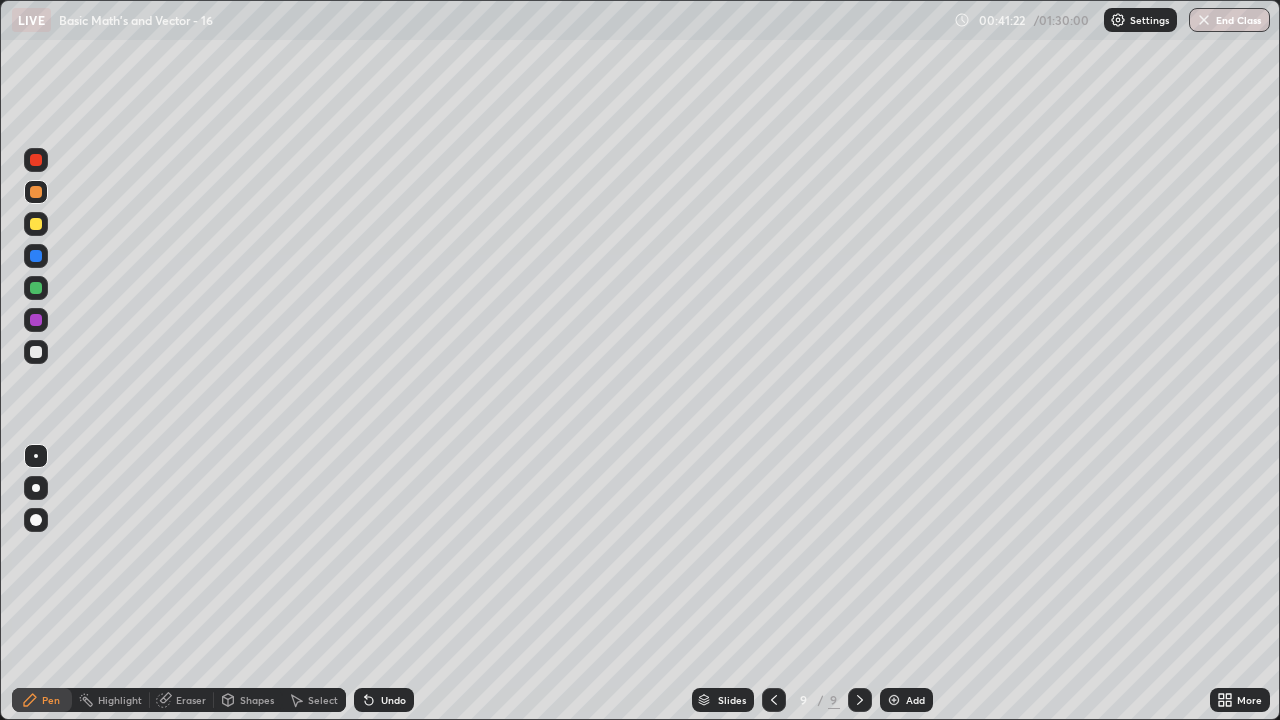 click at bounding box center (36, 224) 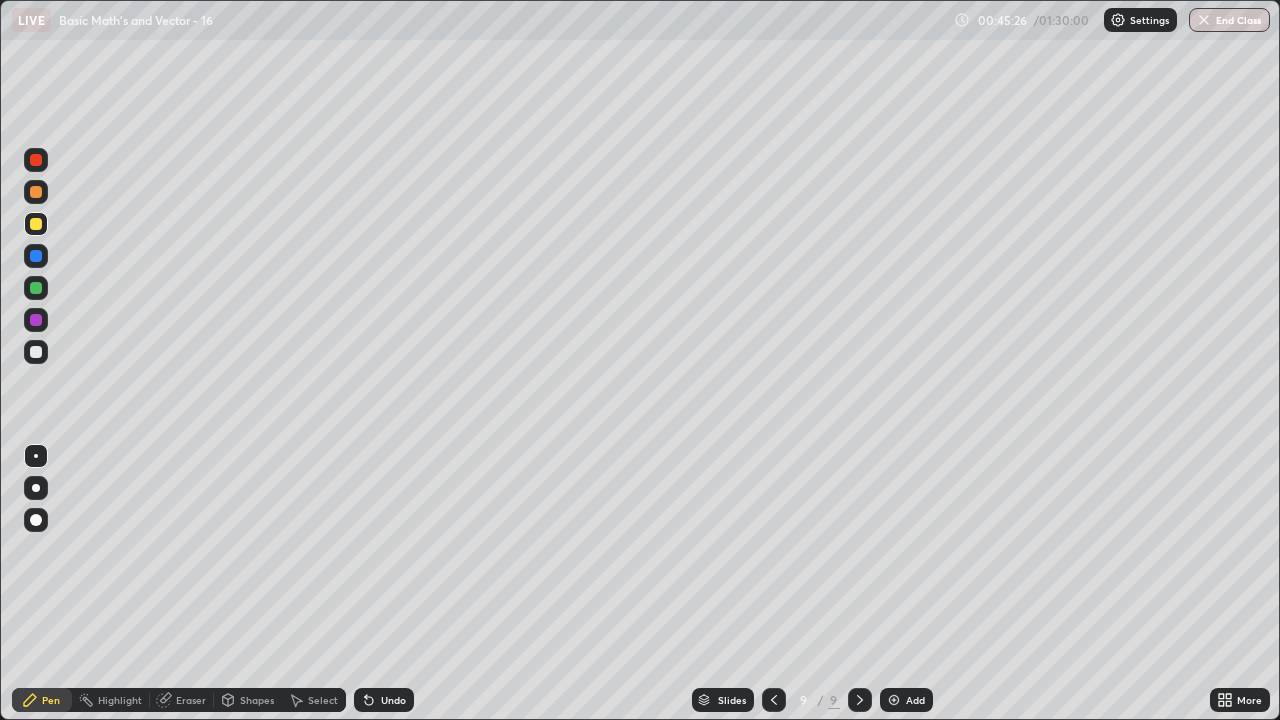 click at bounding box center [36, 192] 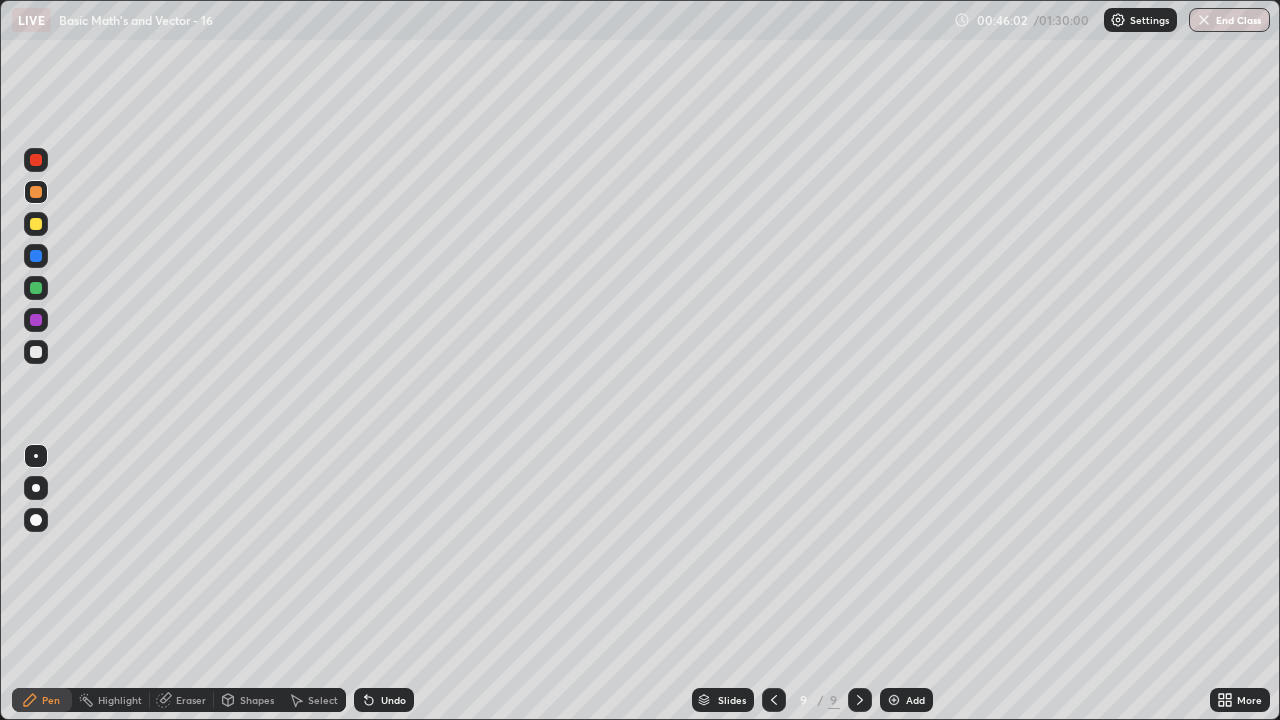 click at bounding box center [36, 224] 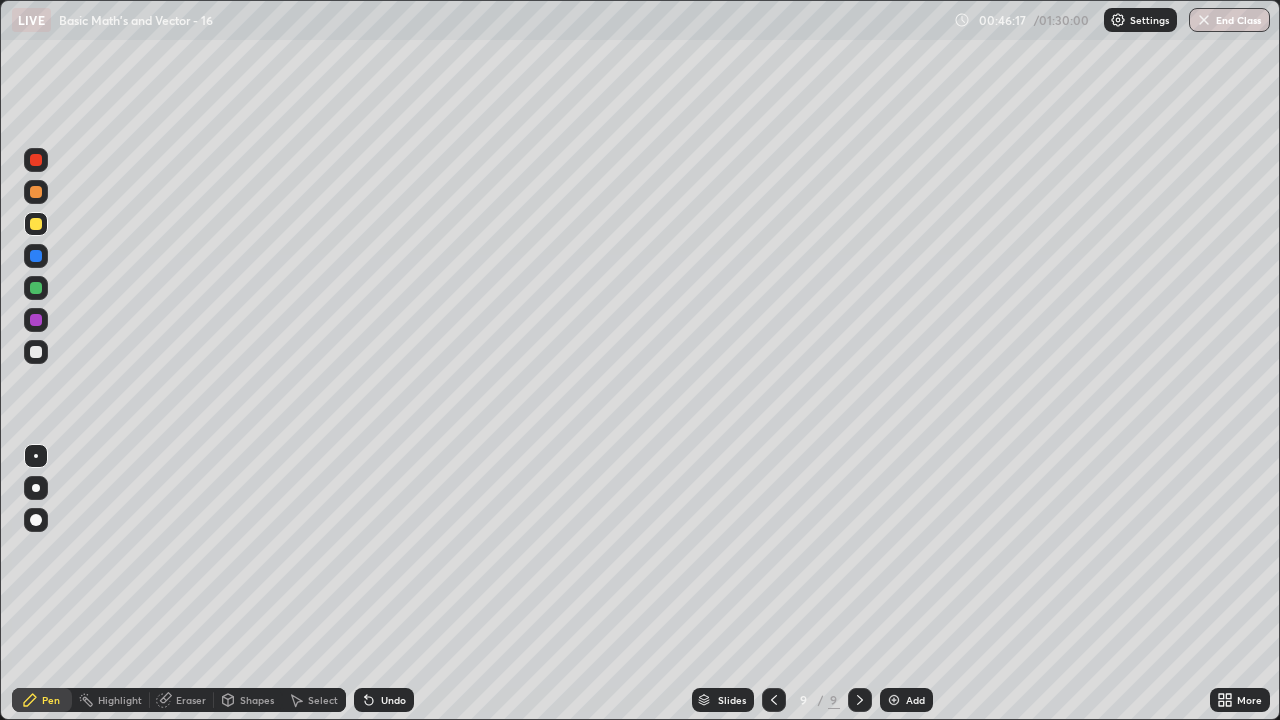 click at bounding box center (36, 352) 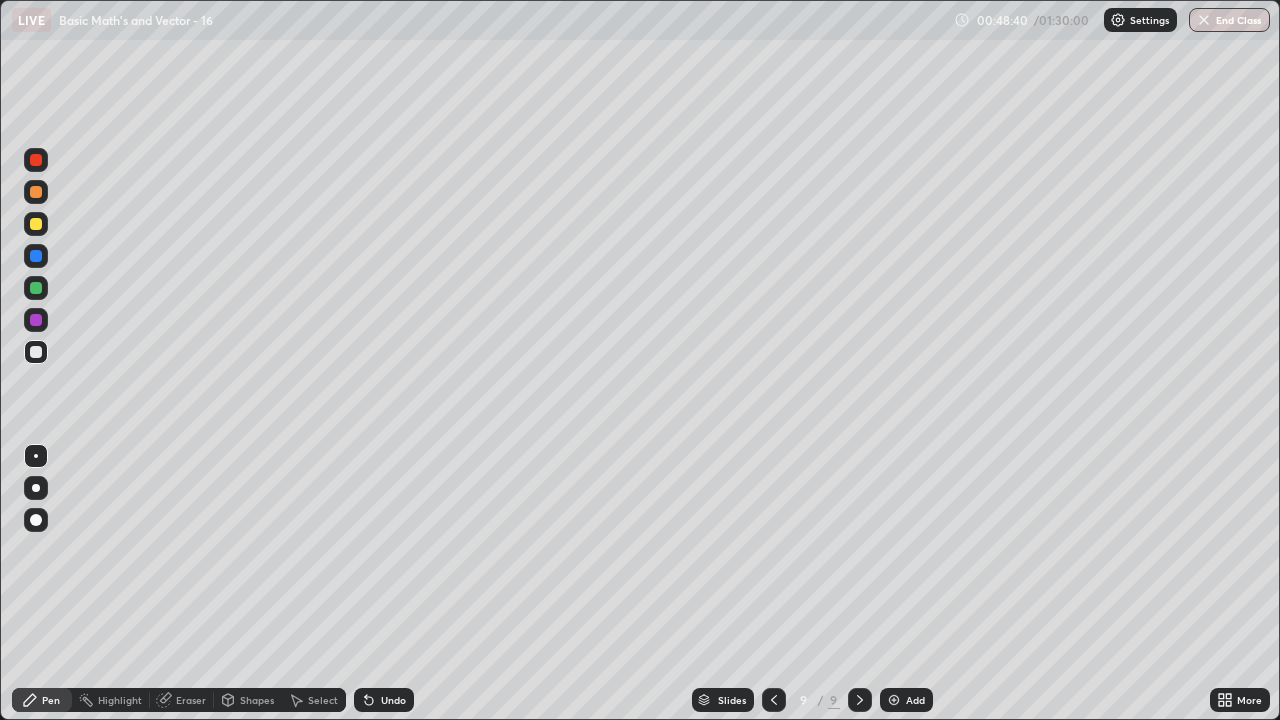 click at bounding box center (36, 288) 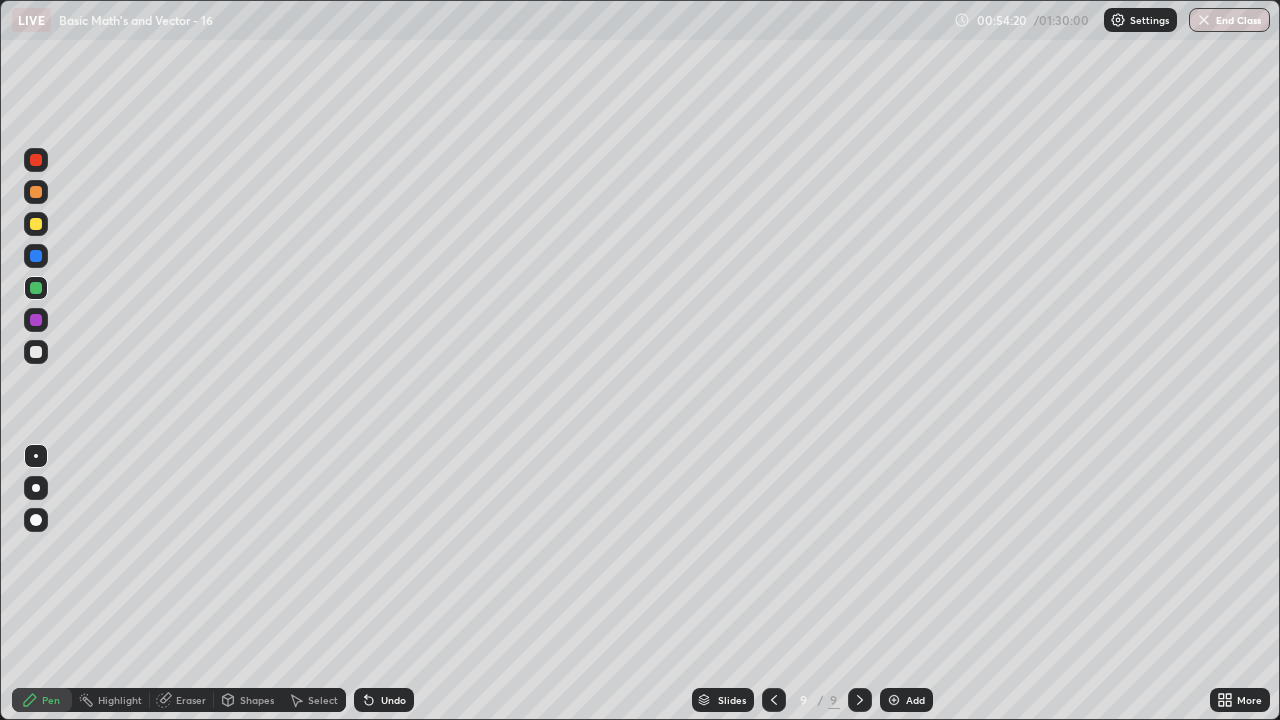 click at bounding box center (894, 700) 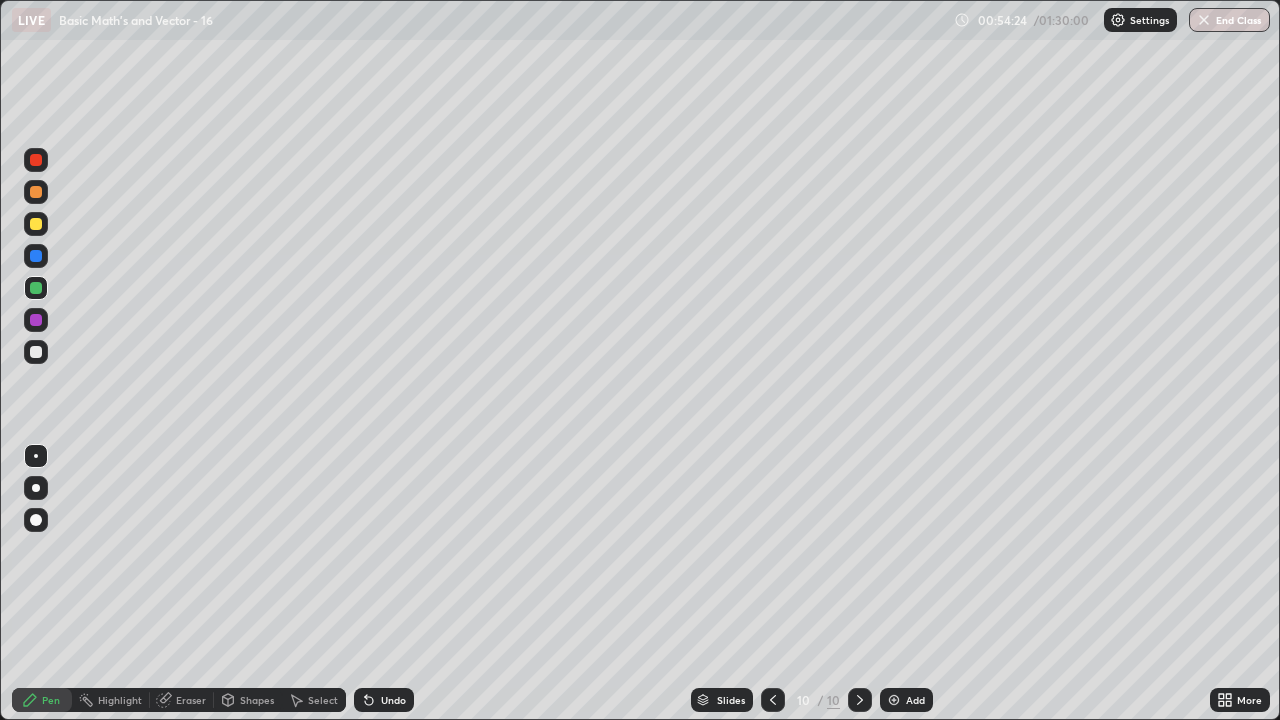 click at bounding box center [36, 352] 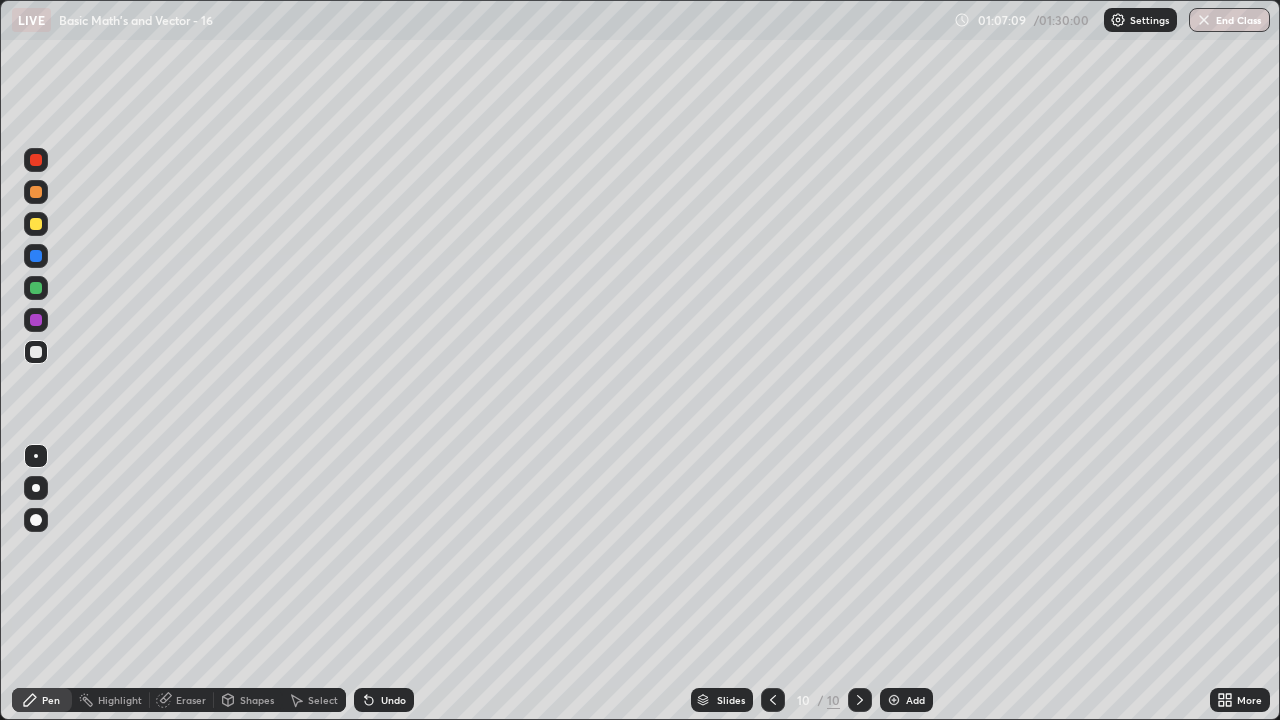 click on "Add" at bounding box center [915, 700] 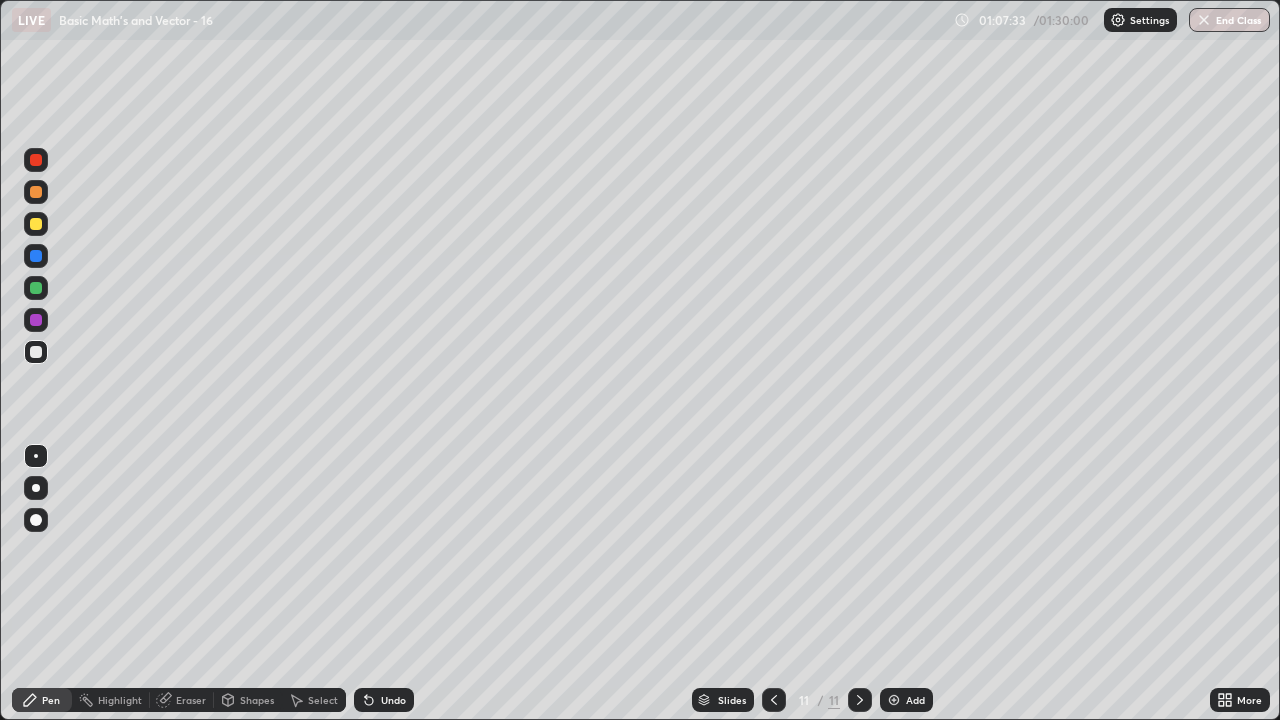 click at bounding box center [36, 192] 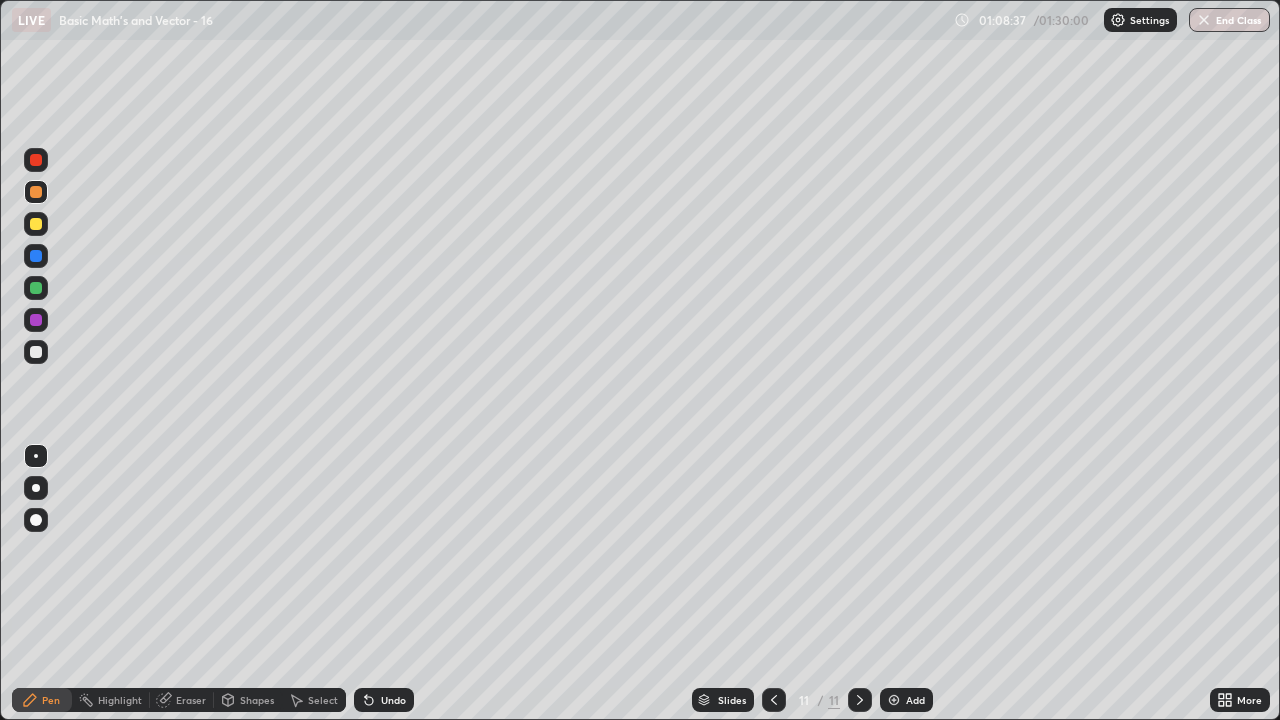 click at bounding box center (36, 160) 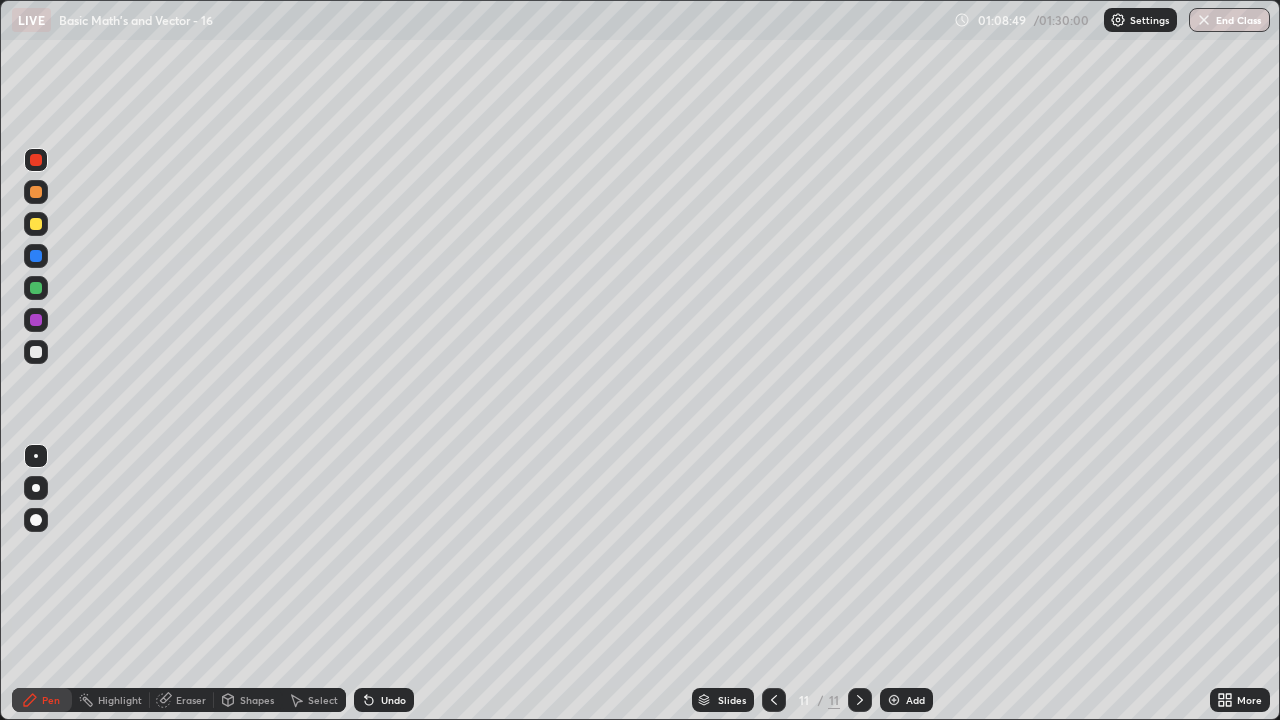 click at bounding box center (36, 352) 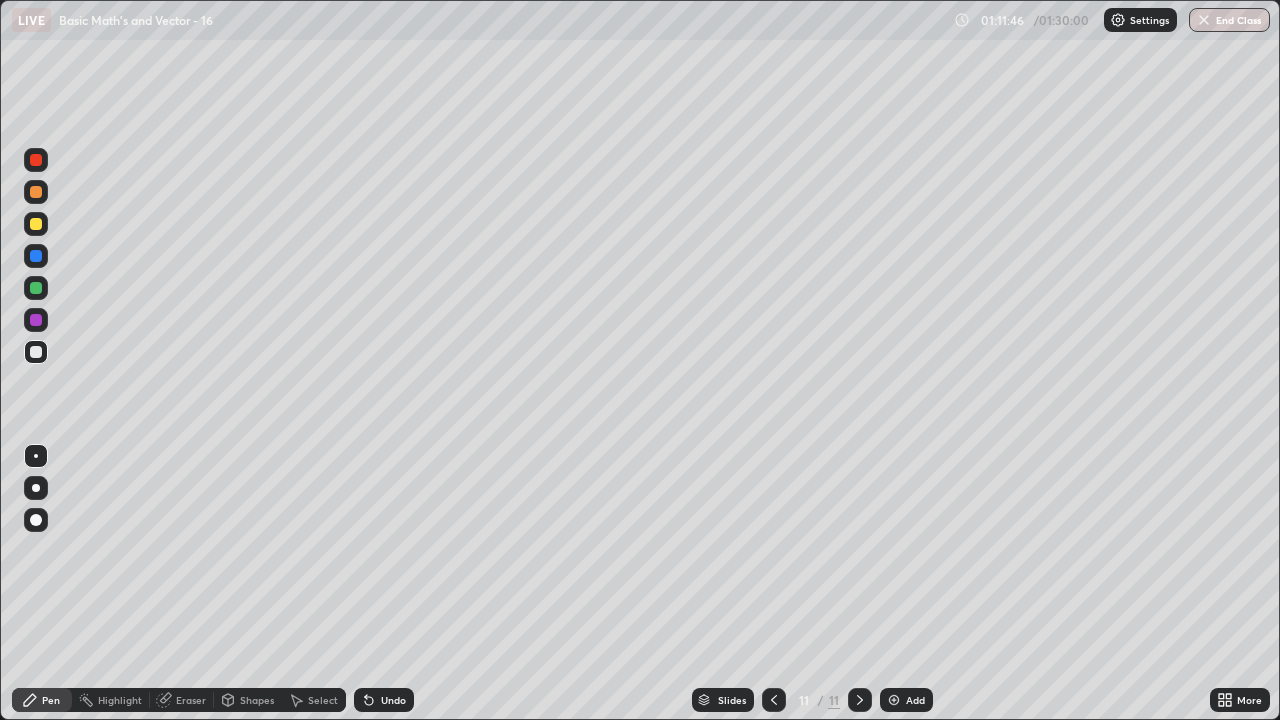 click on "Add" at bounding box center (906, 700) 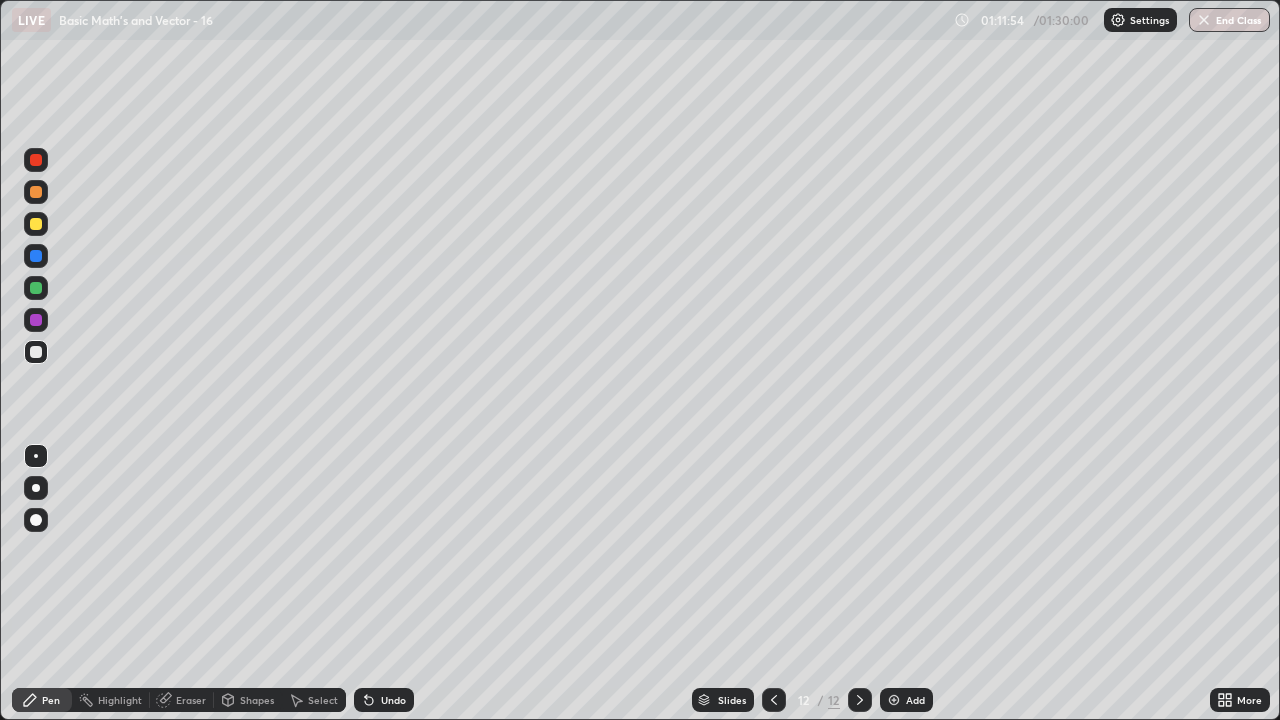 click 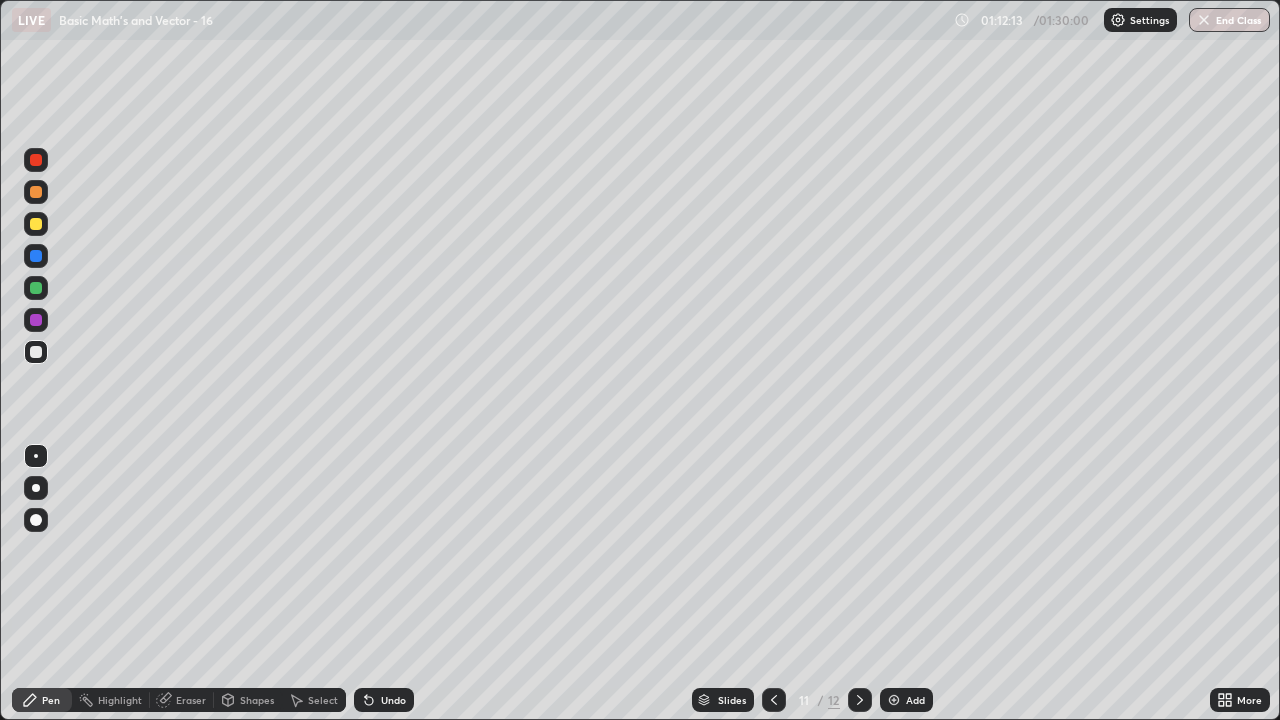 click 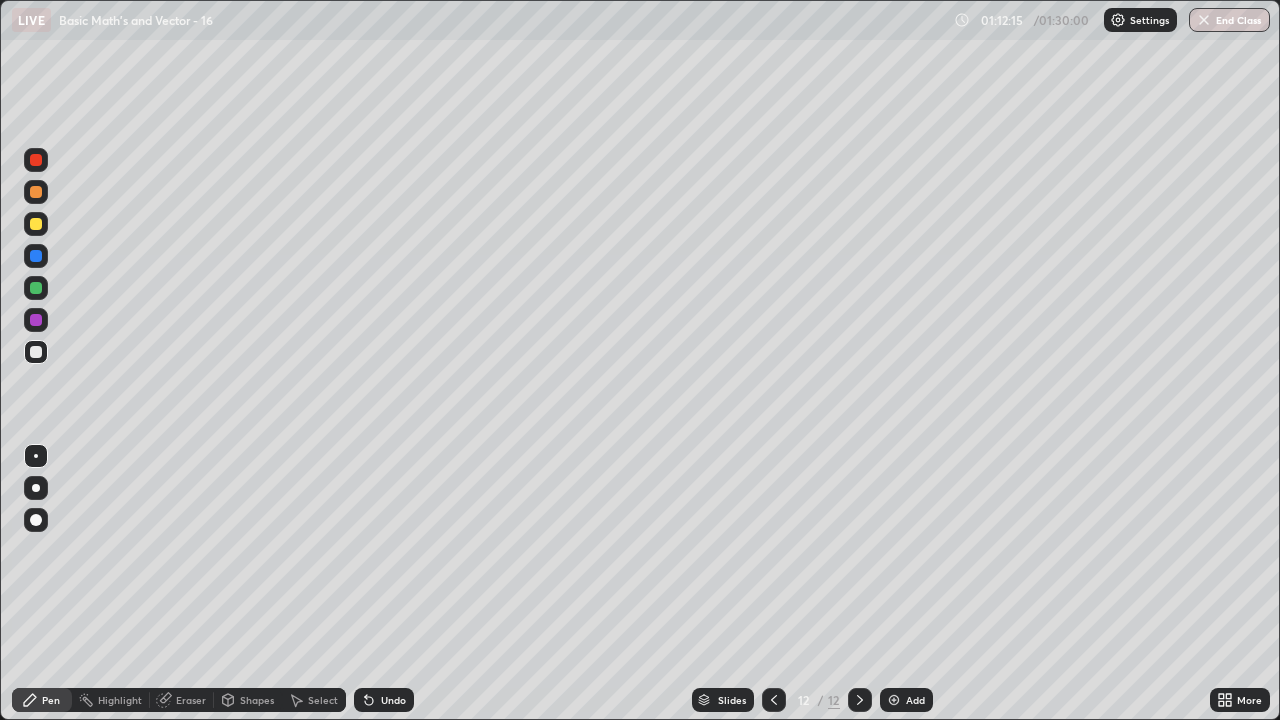 click on "Eraser" at bounding box center (182, 700) 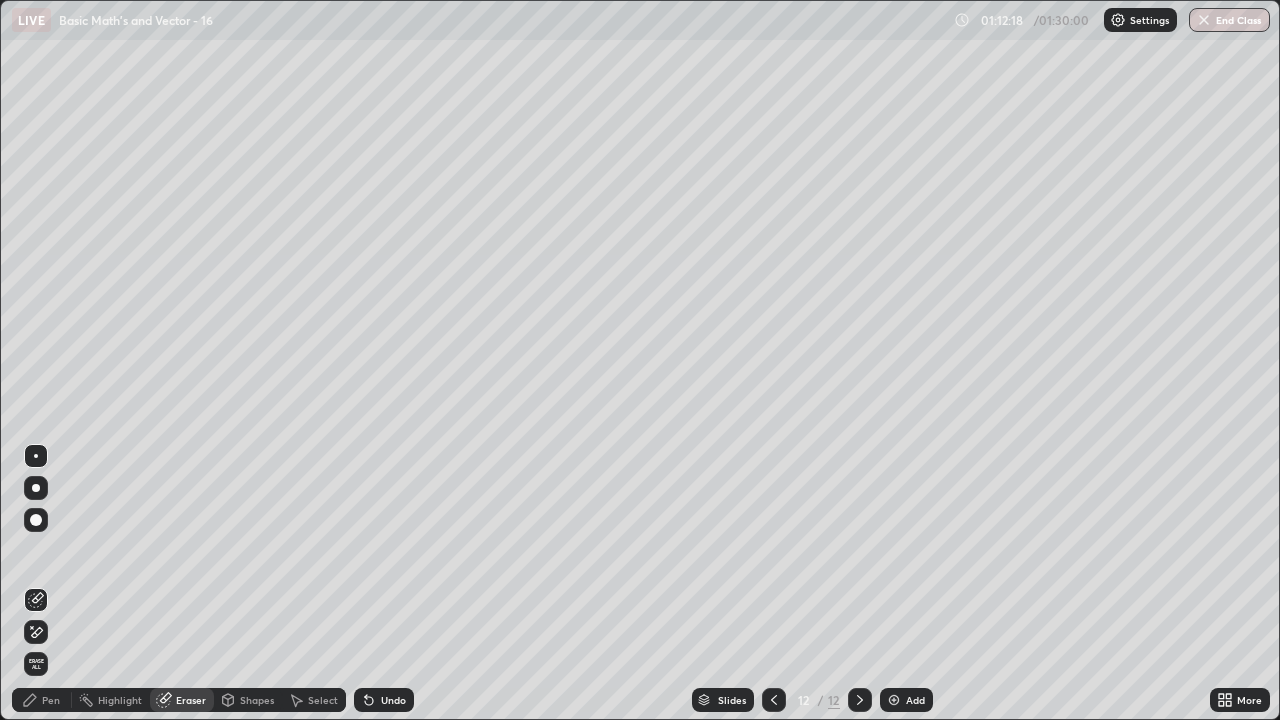 click on "Pen" at bounding box center [51, 700] 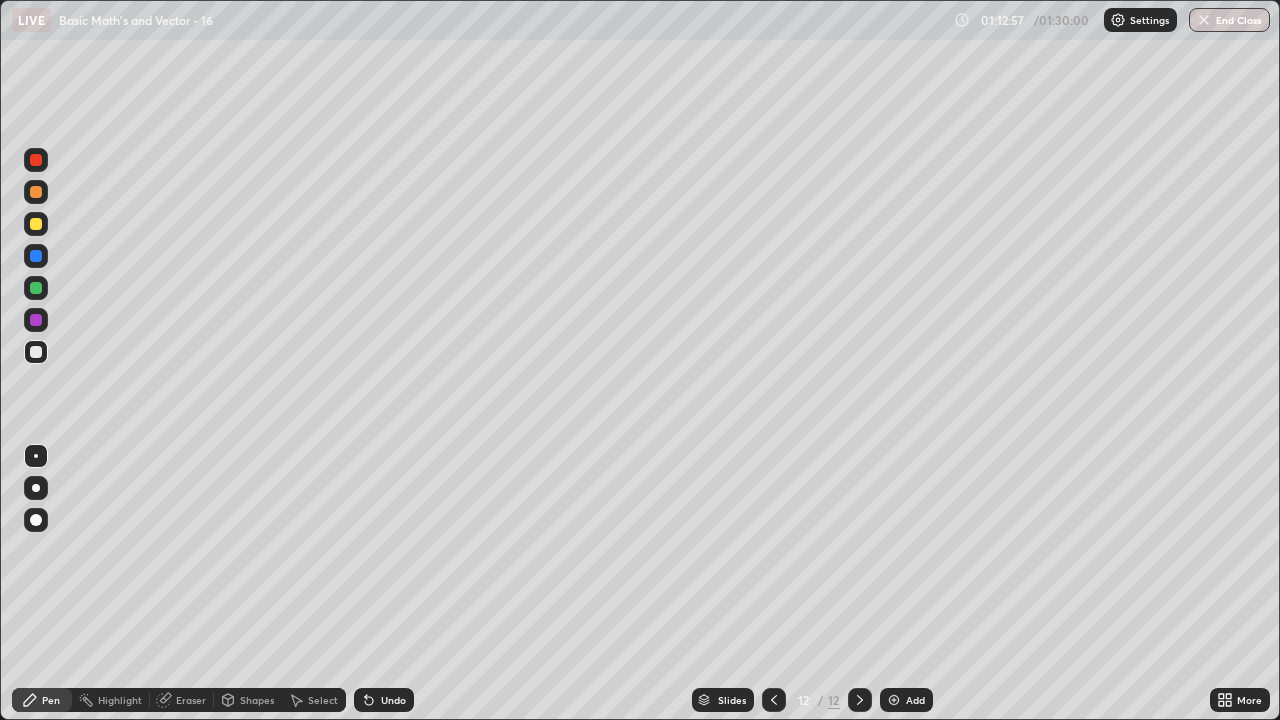 click at bounding box center (36, 192) 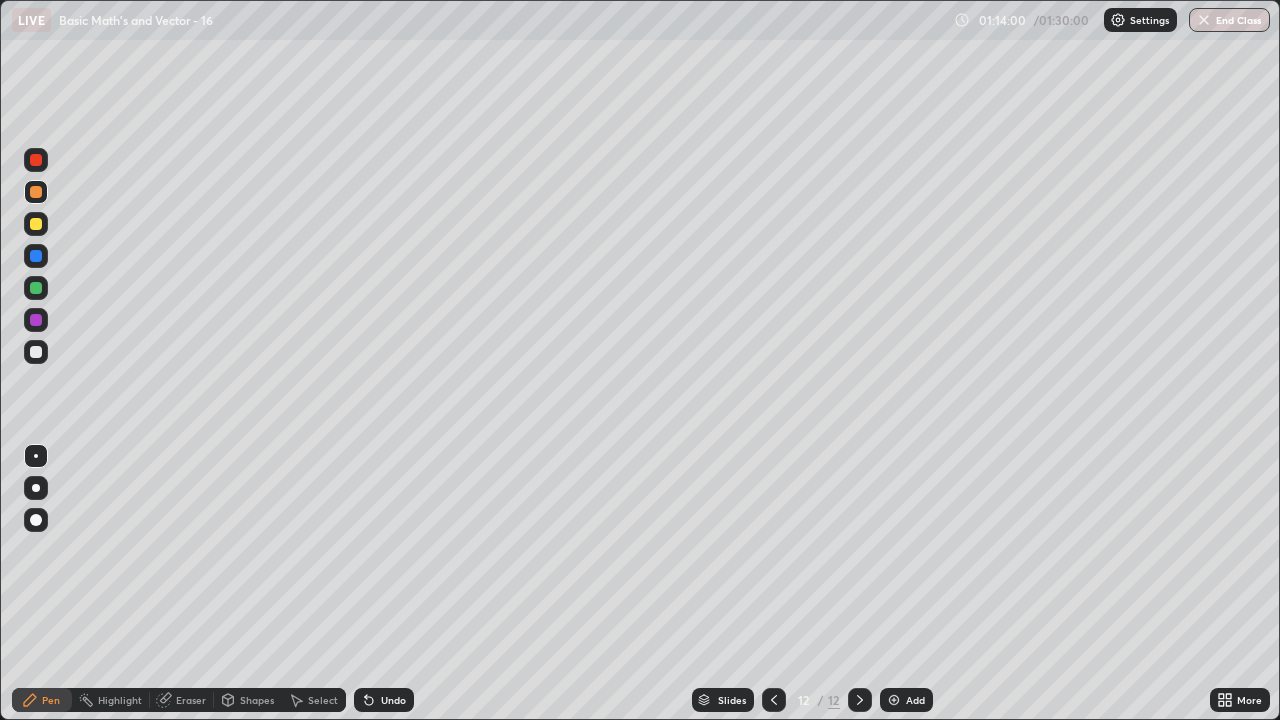 click at bounding box center [36, 352] 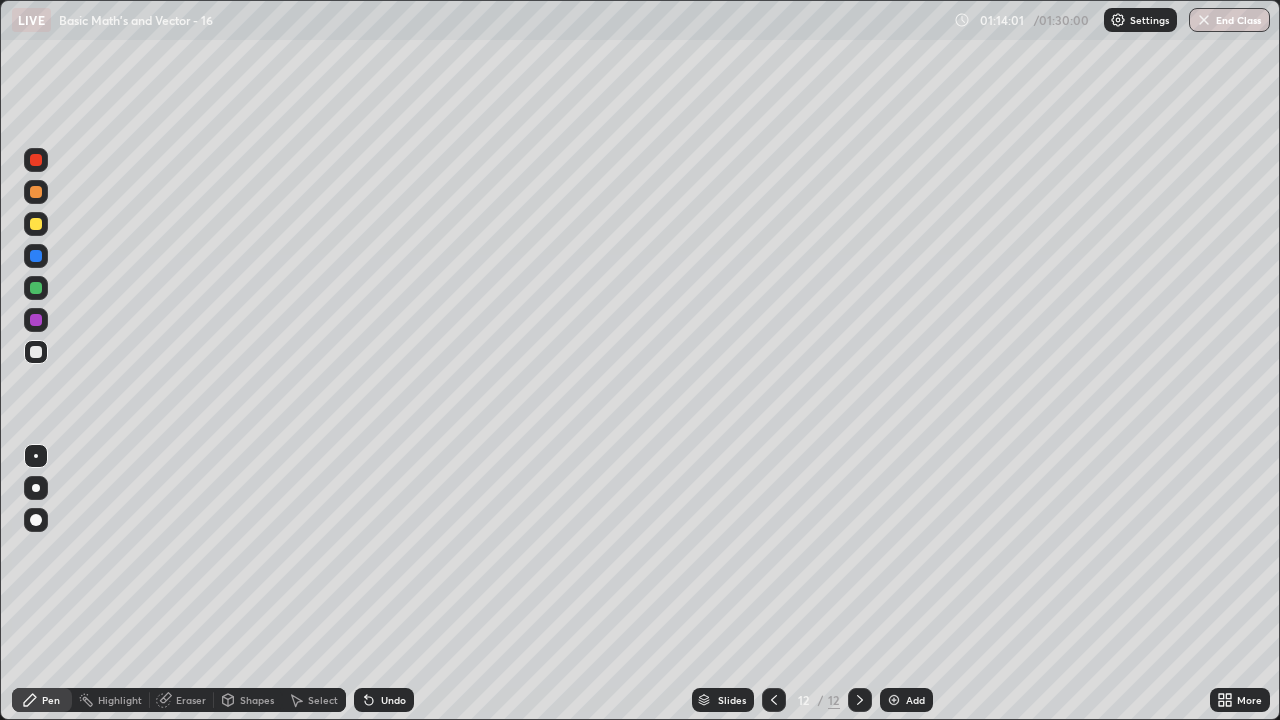 click at bounding box center [36, 224] 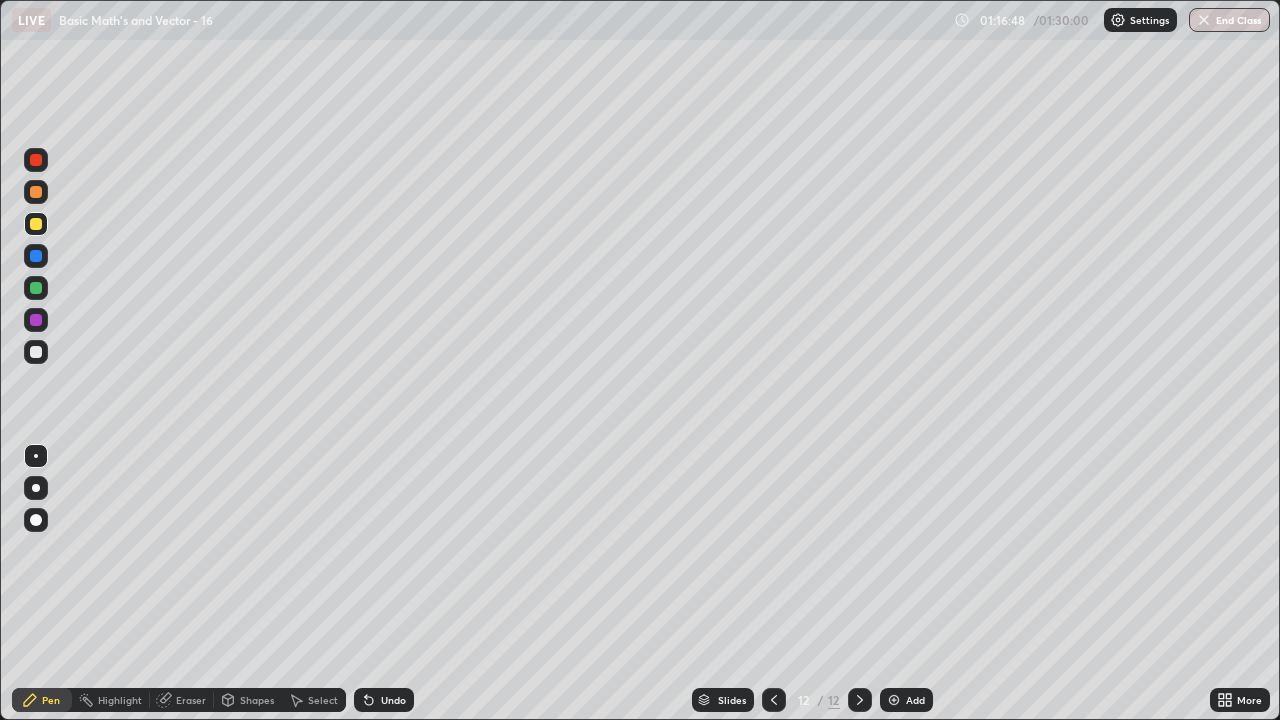 click on "Undo" at bounding box center (384, 700) 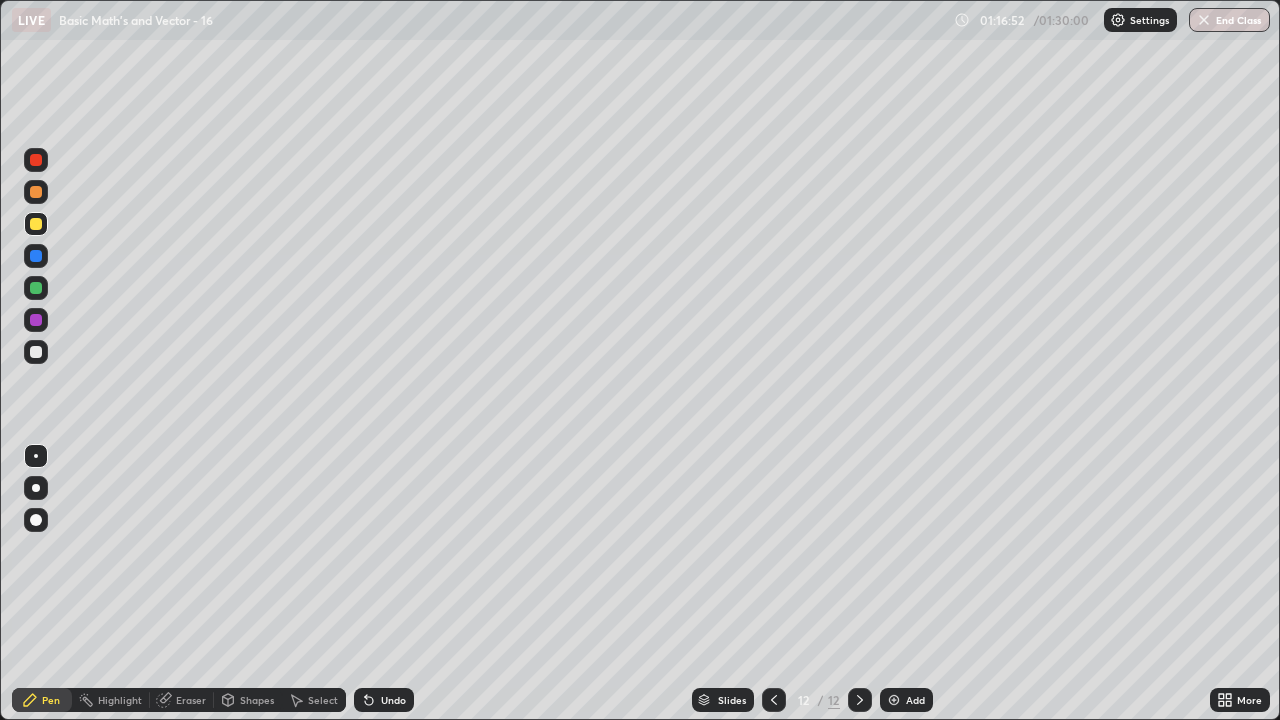 click at bounding box center (36, 160) 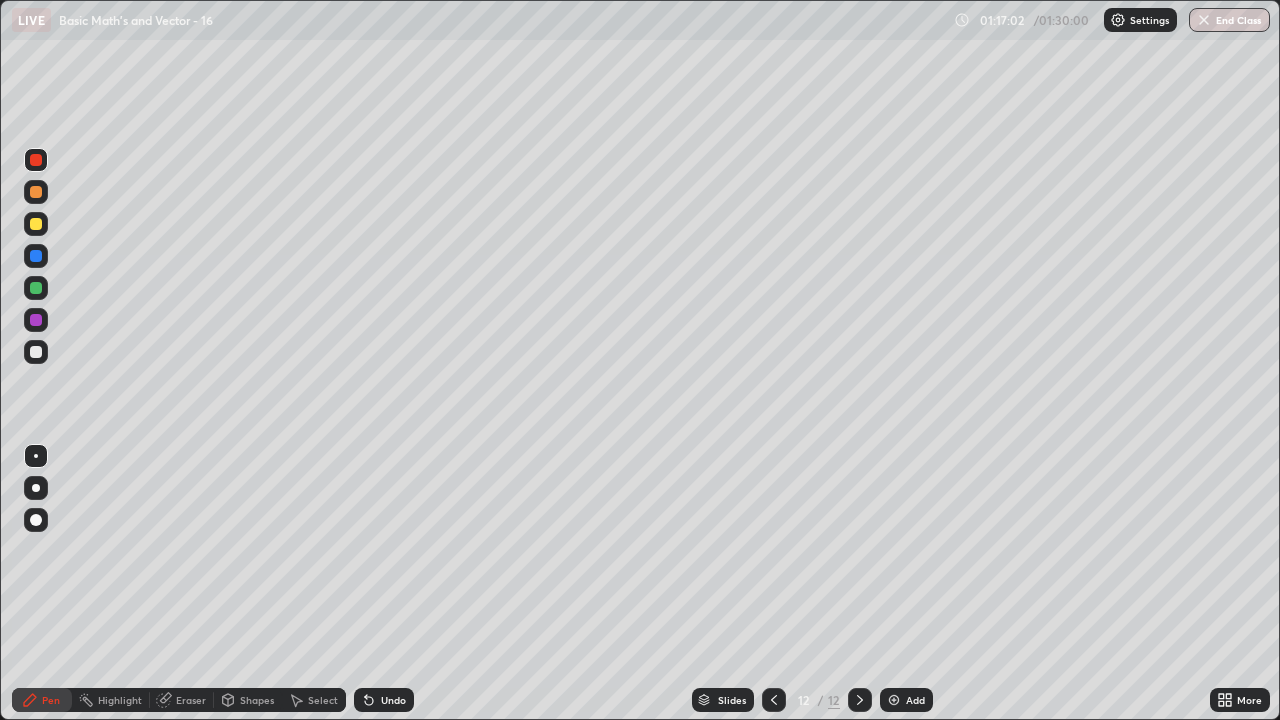 click at bounding box center (36, 224) 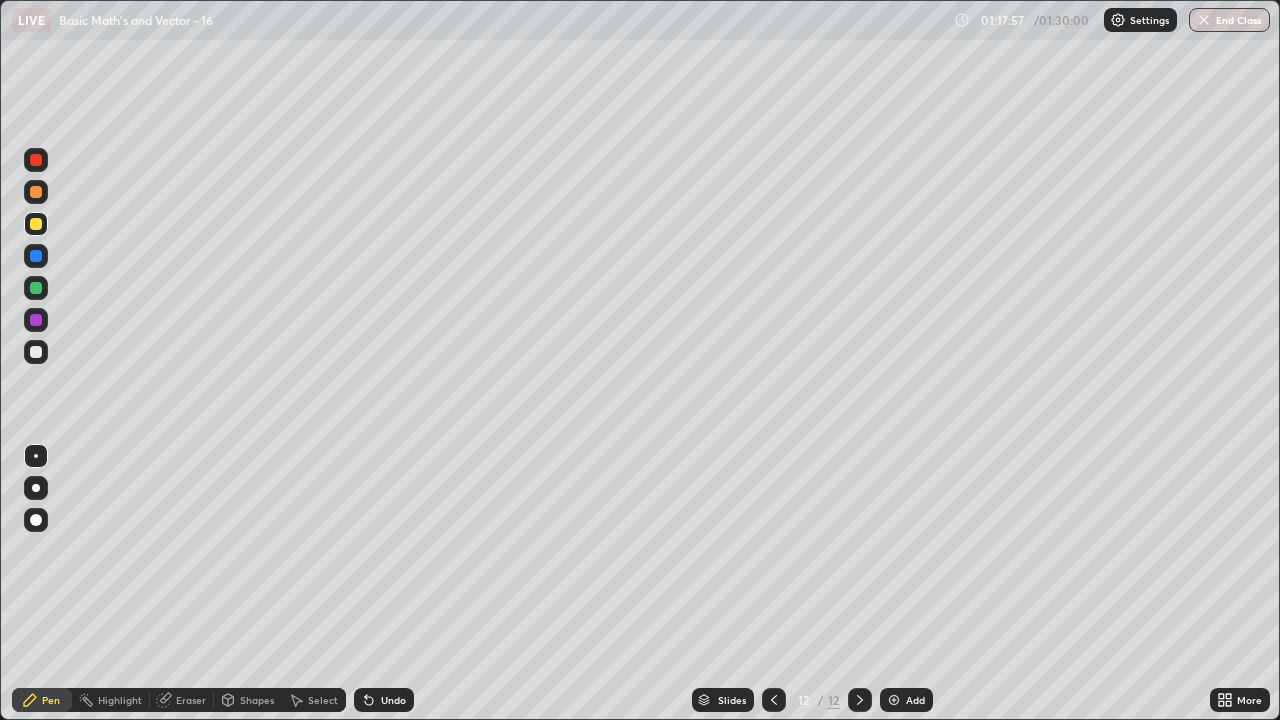 click on "Add" at bounding box center (906, 700) 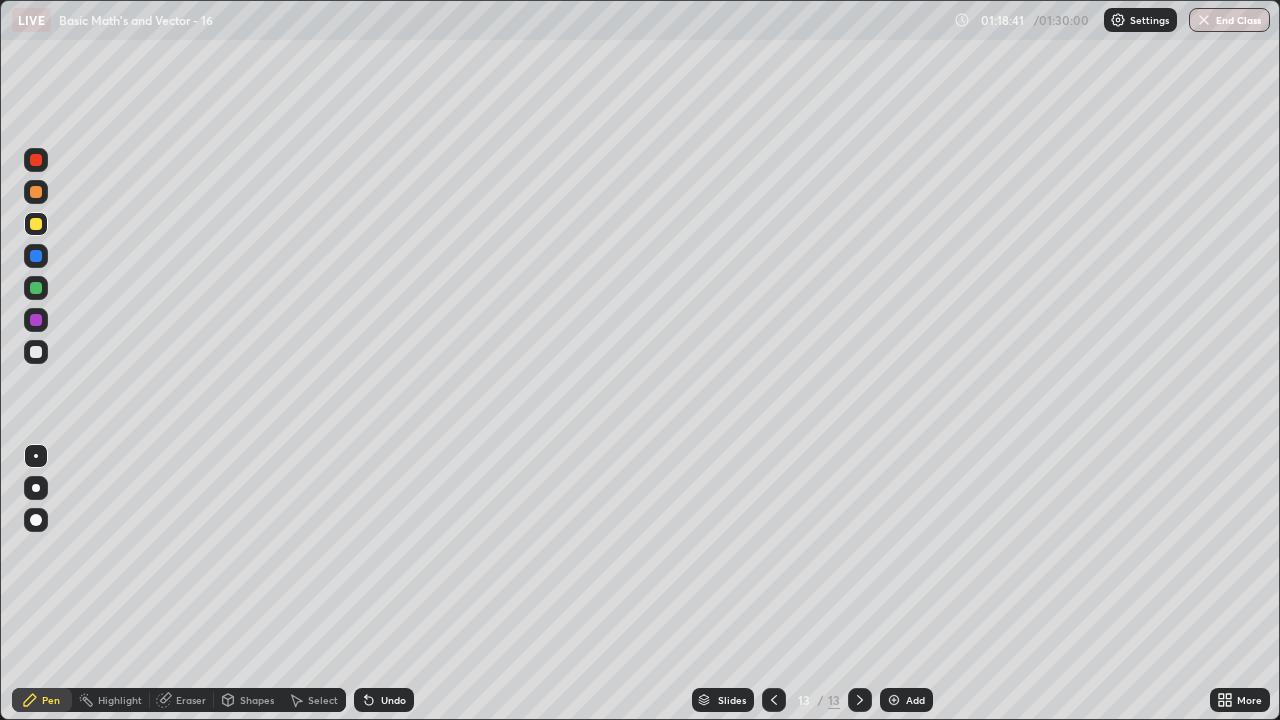 click at bounding box center (36, 288) 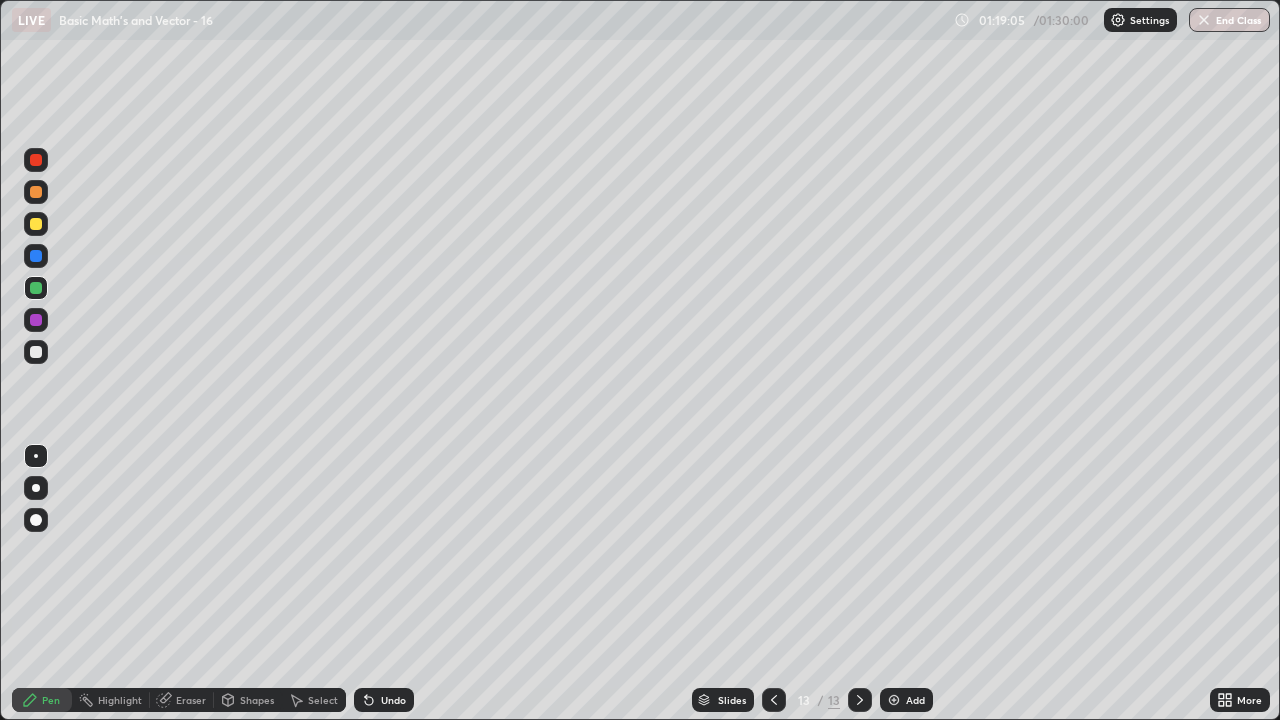 click at bounding box center [36, 352] 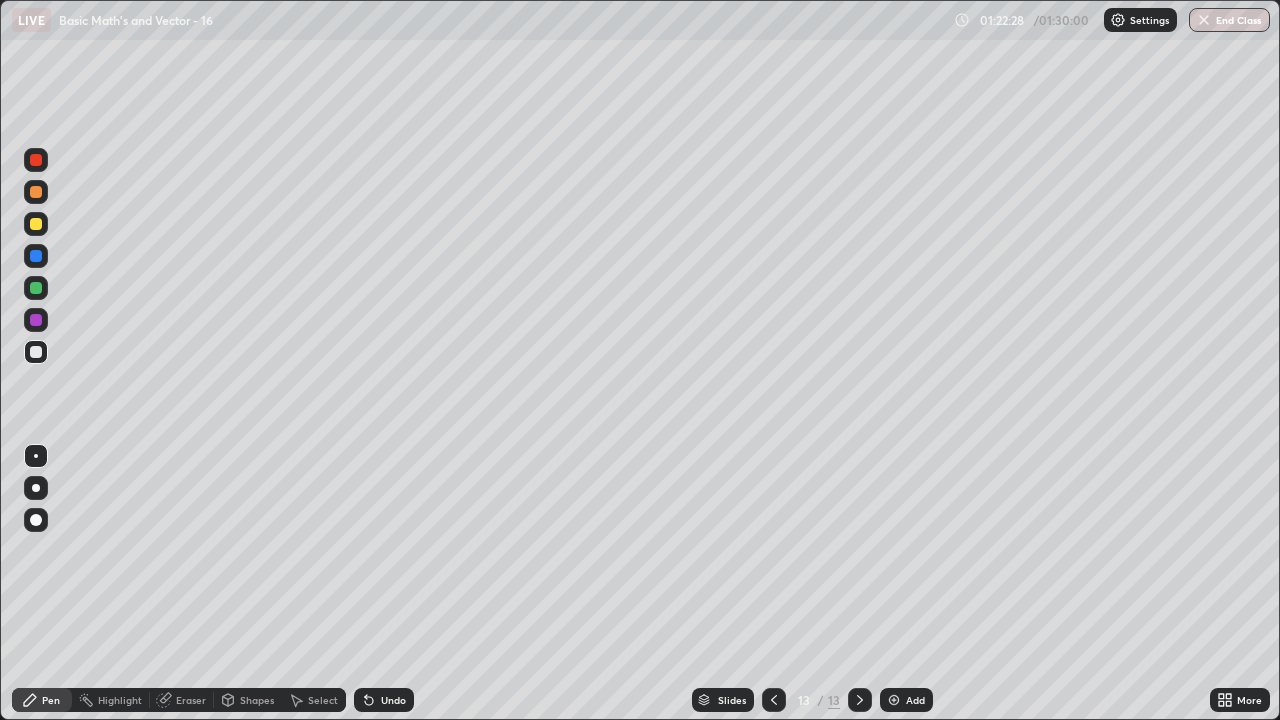 click on "End Class" at bounding box center (1229, 20) 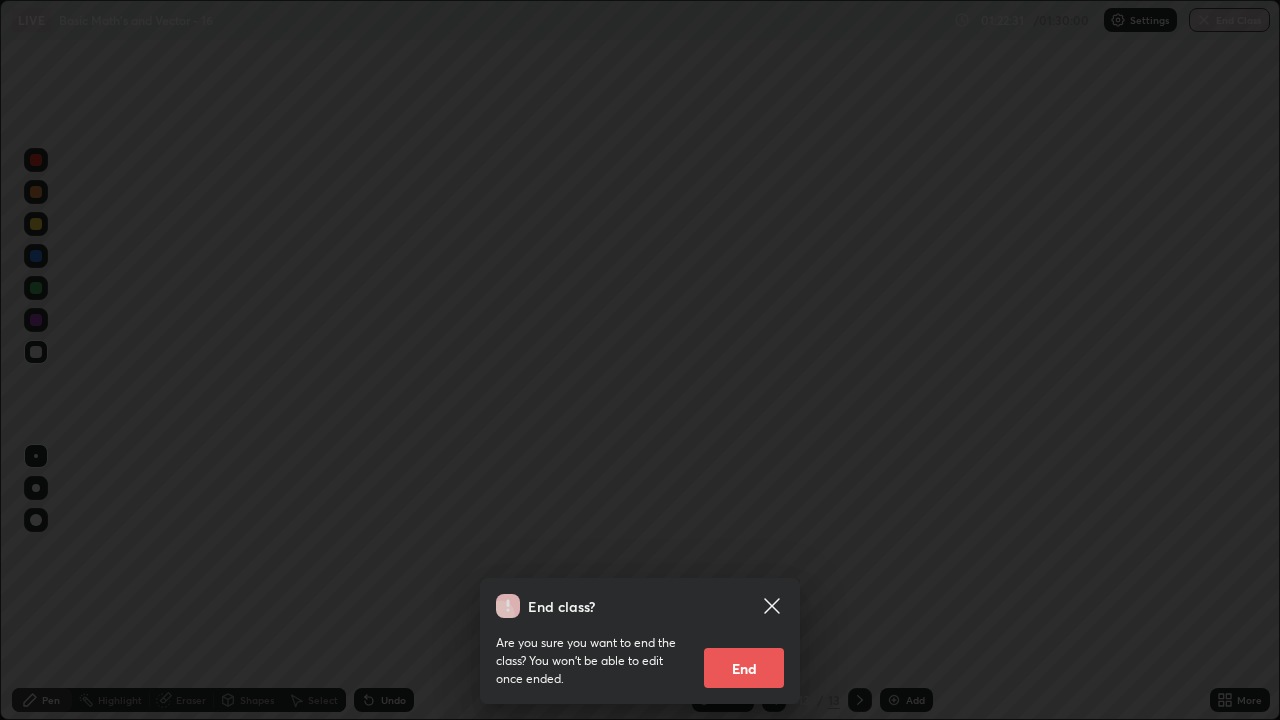 click on "End" at bounding box center [744, 668] 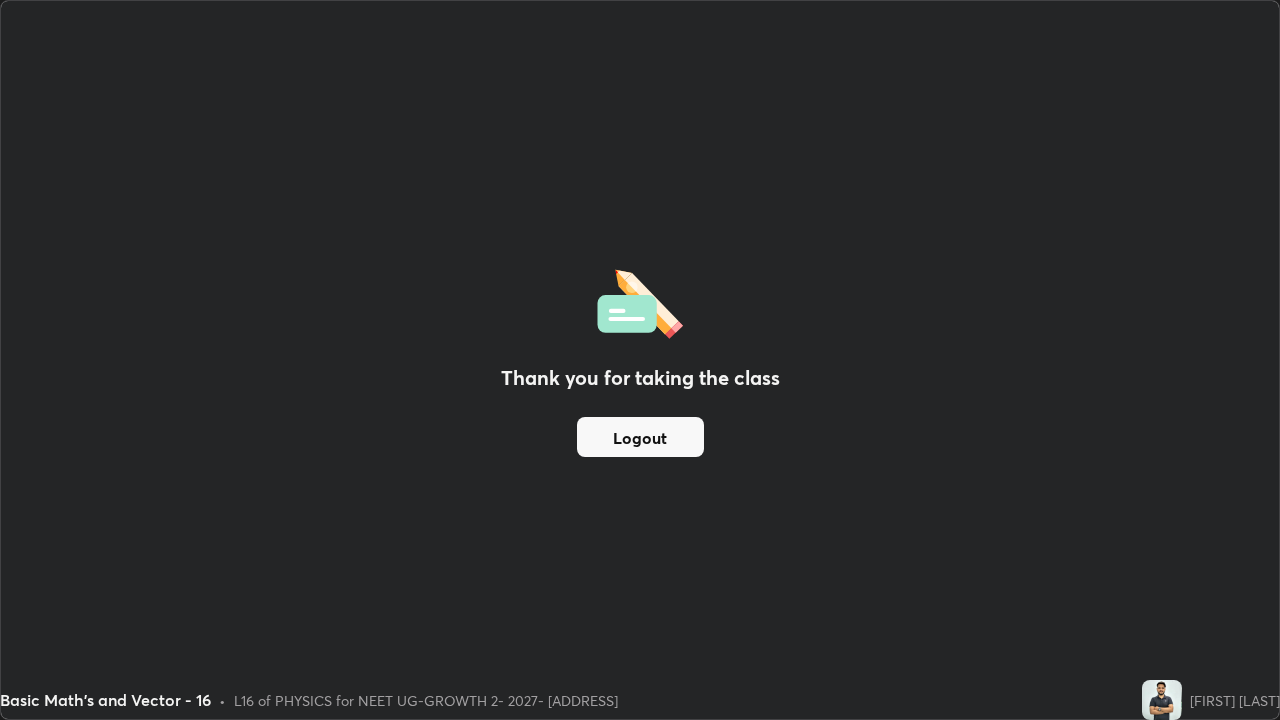 click on "Logout" at bounding box center (640, 437) 